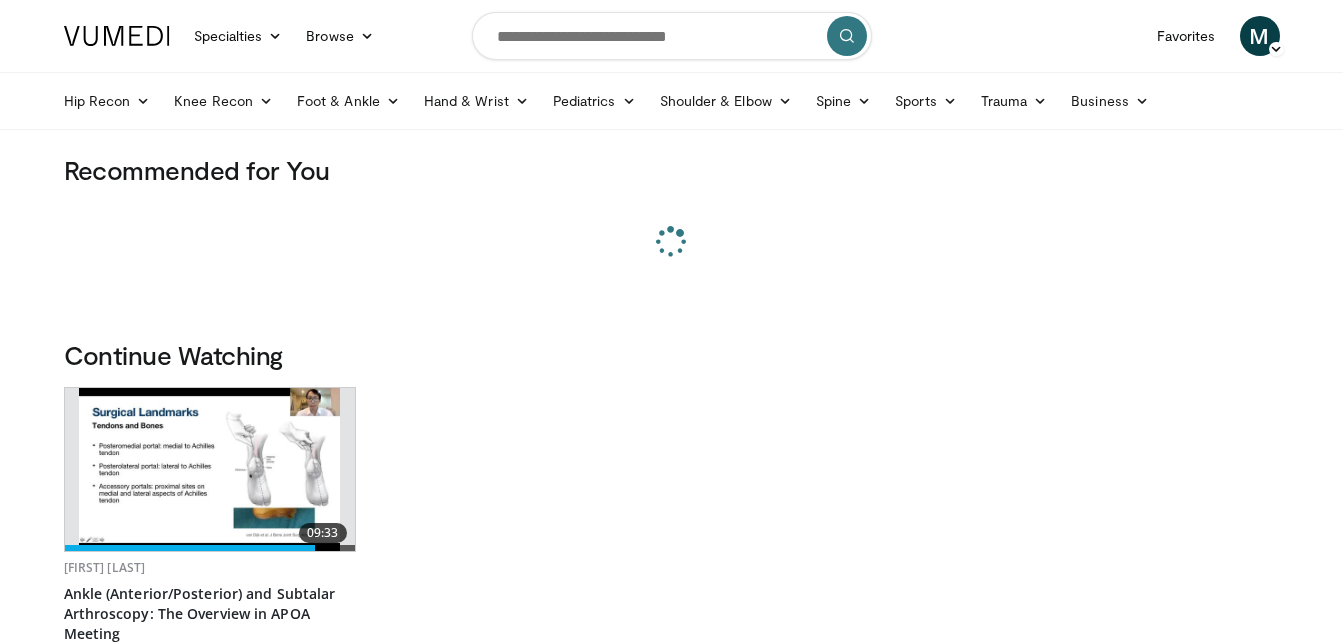 scroll, scrollTop: 0, scrollLeft: 0, axis: both 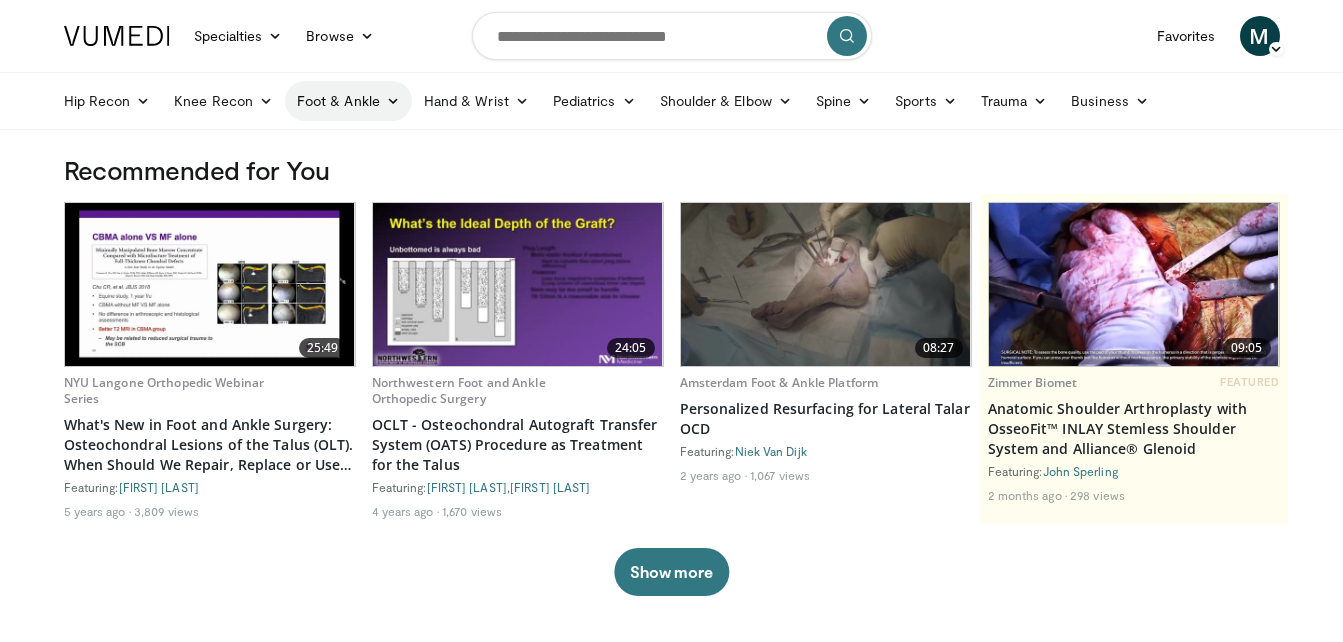 click on "Foot & Ankle" at bounding box center [348, 101] 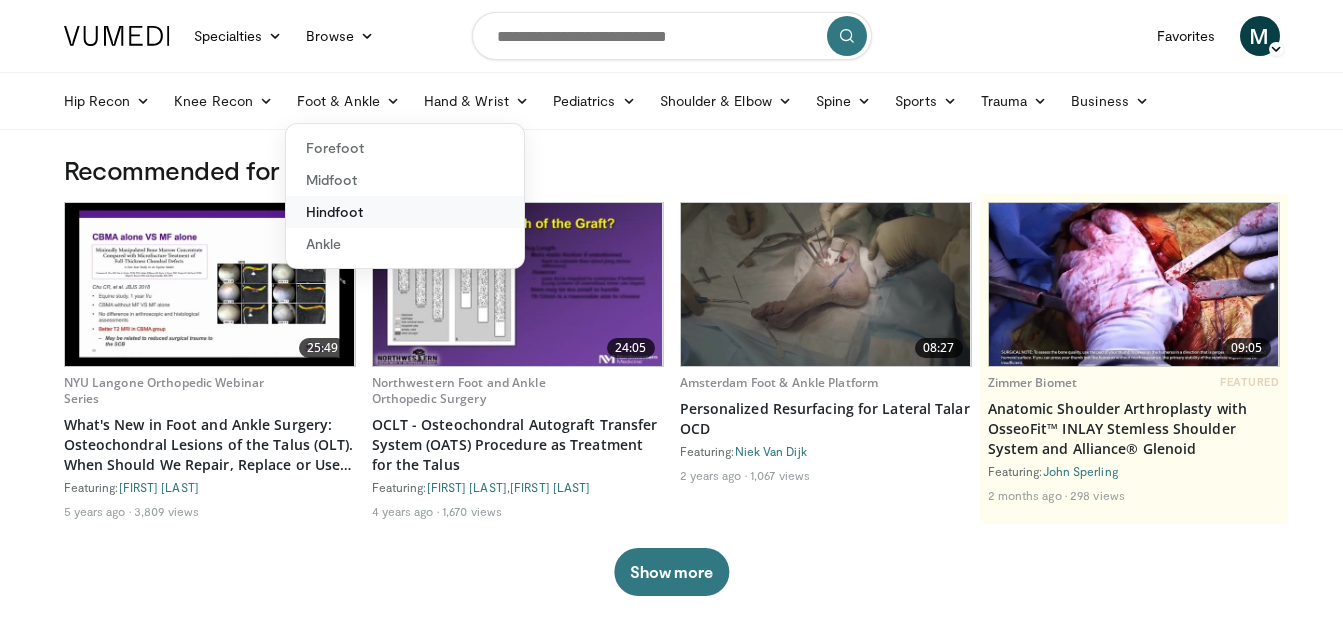 click on "Hindfoot" at bounding box center [405, 212] 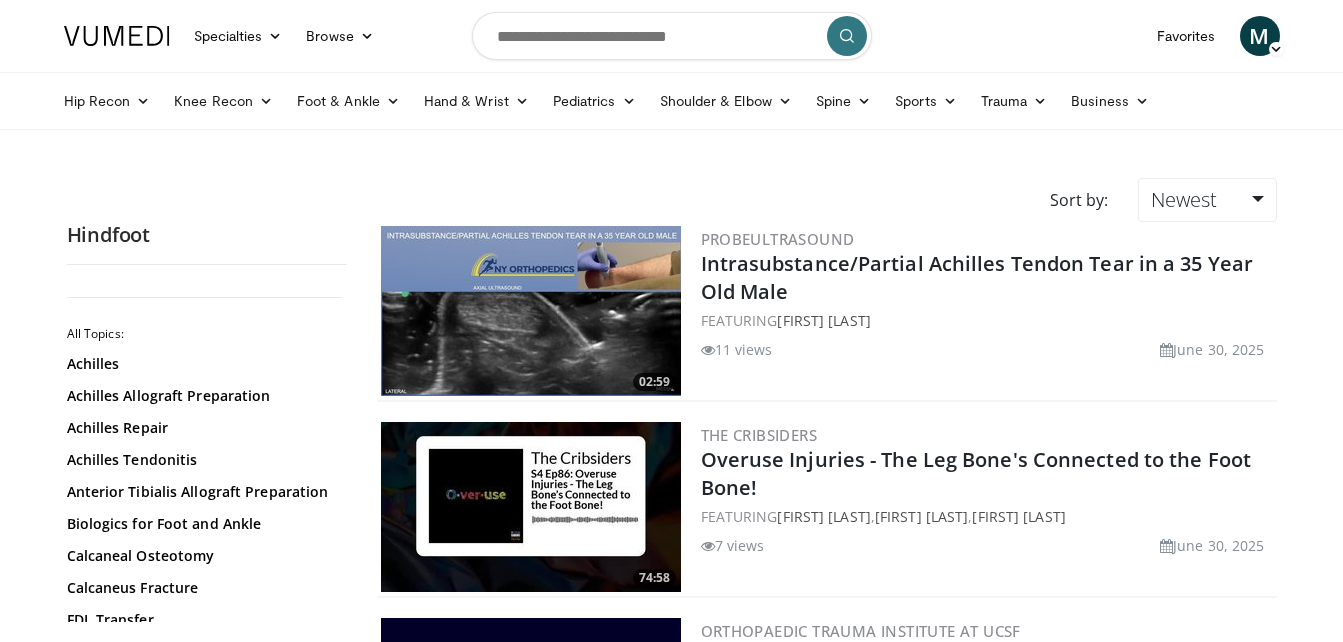 scroll, scrollTop: 0, scrollLeft: 0, axis: both 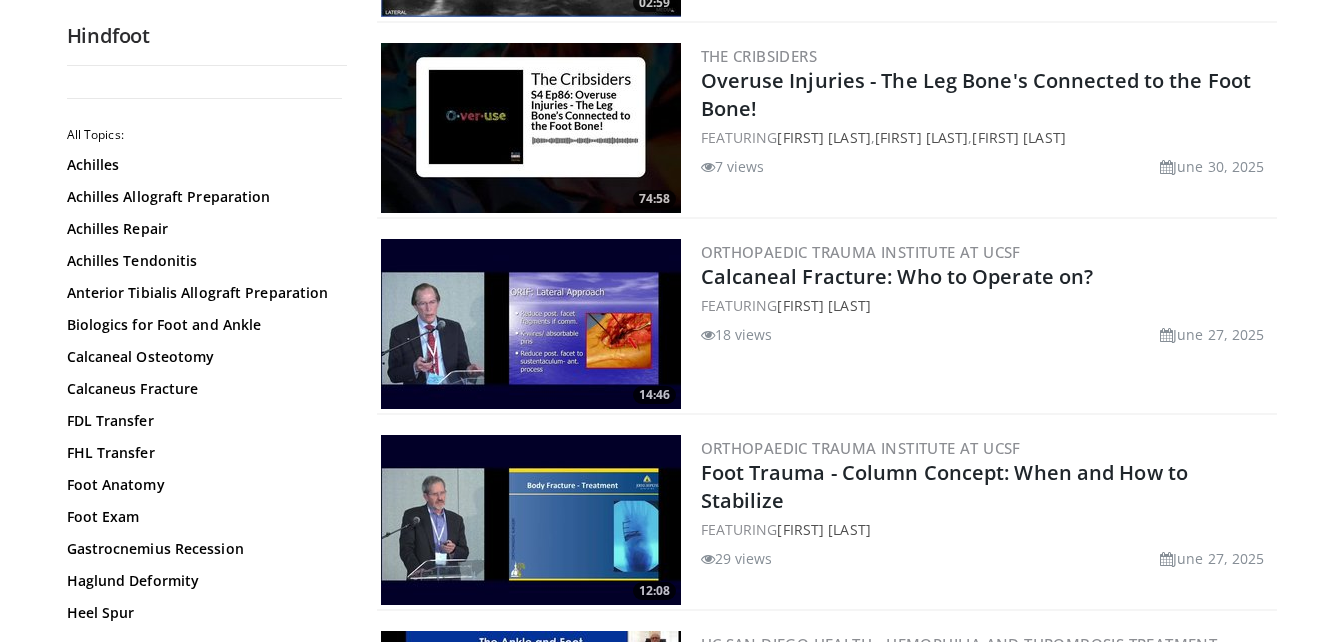 click at bounding box center (531, 324) 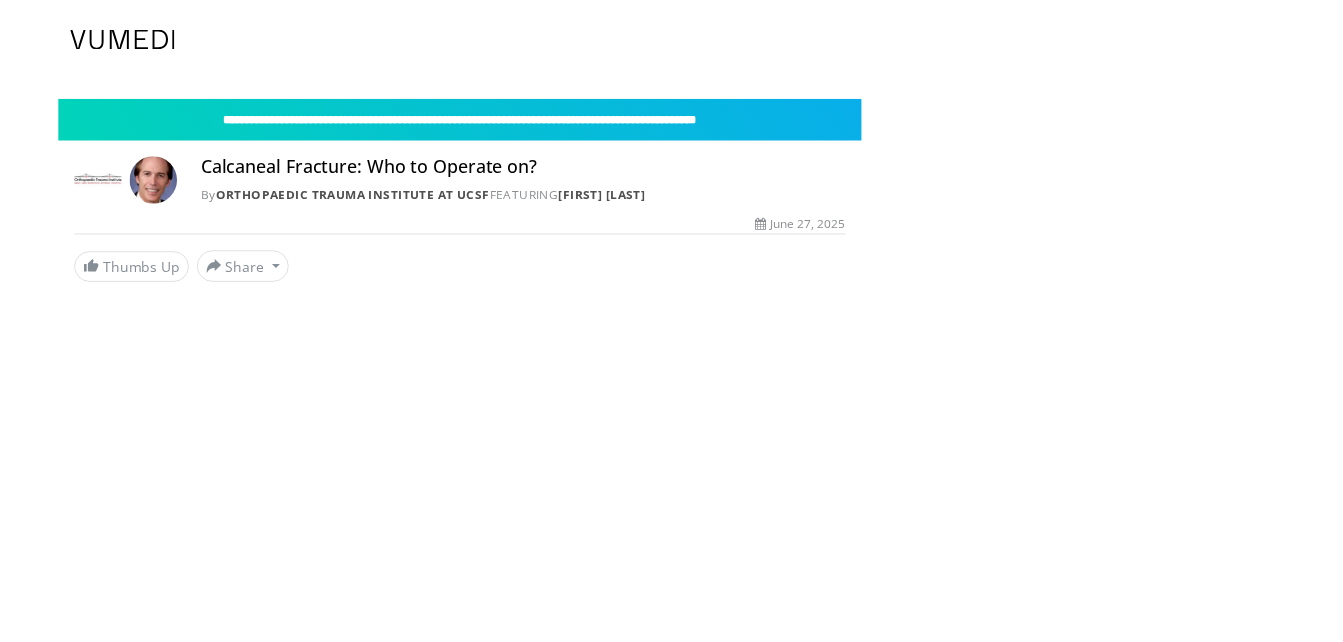 scroll, scrollTop: 0, scrollLeft: 0, axis: both 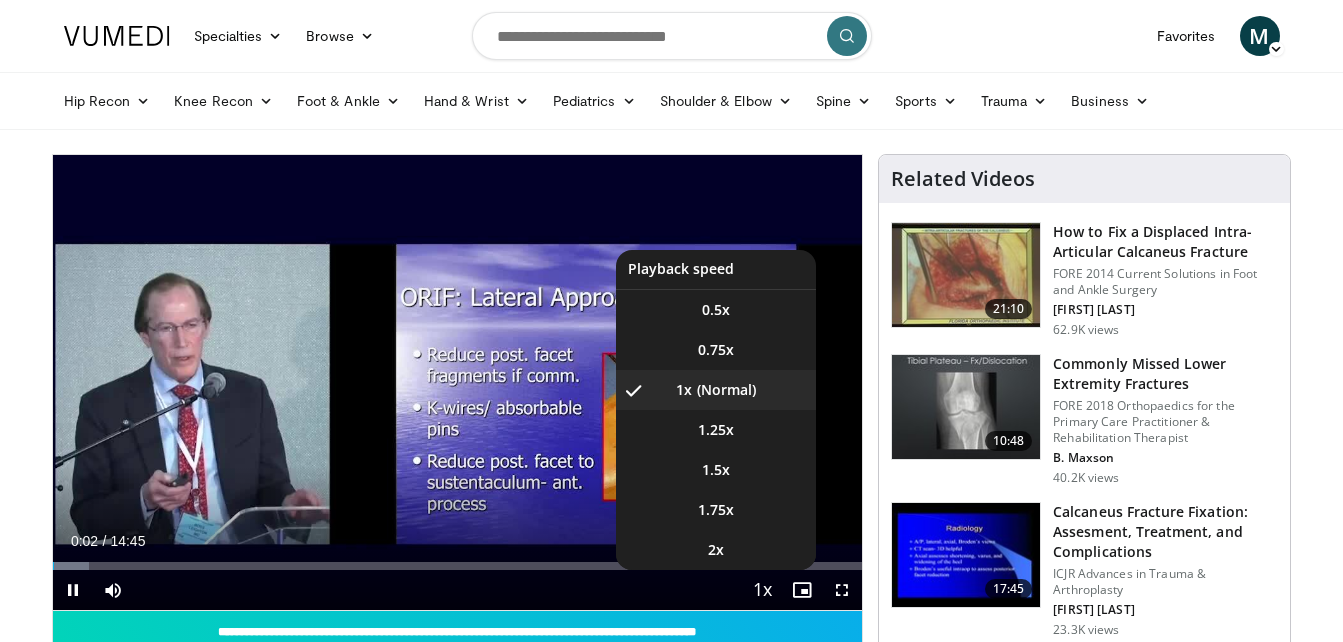 click at bounding box center [762, 591] 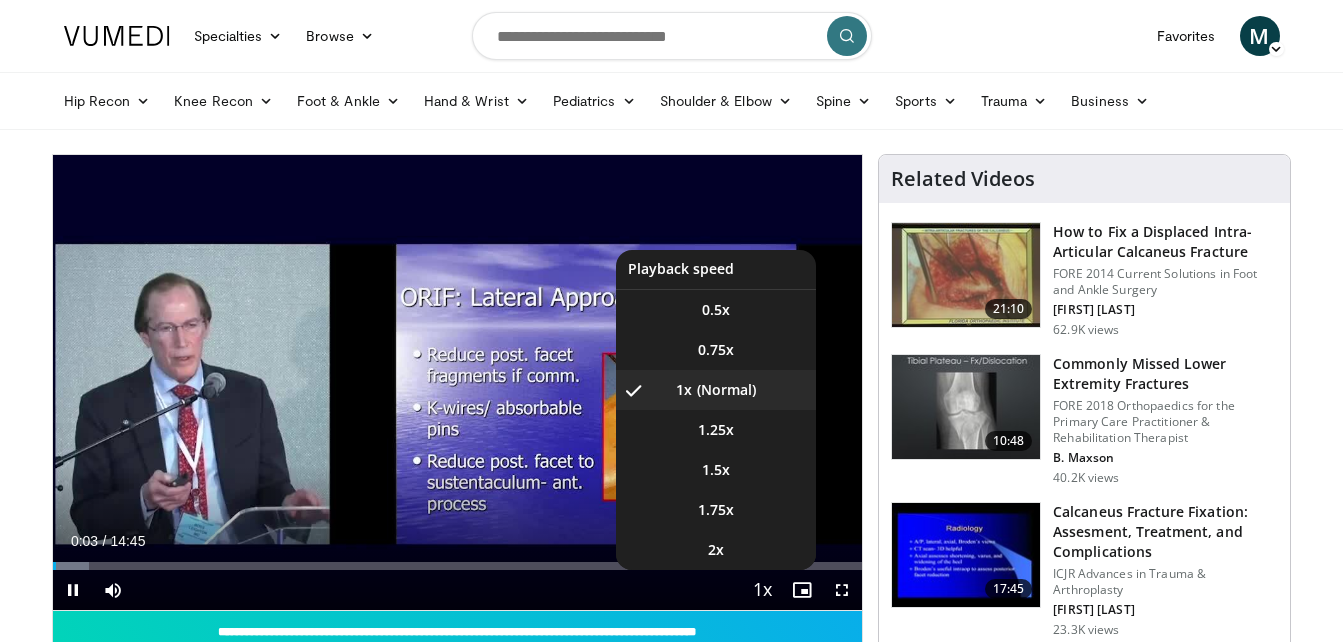 click at bounding box center [762, 591] 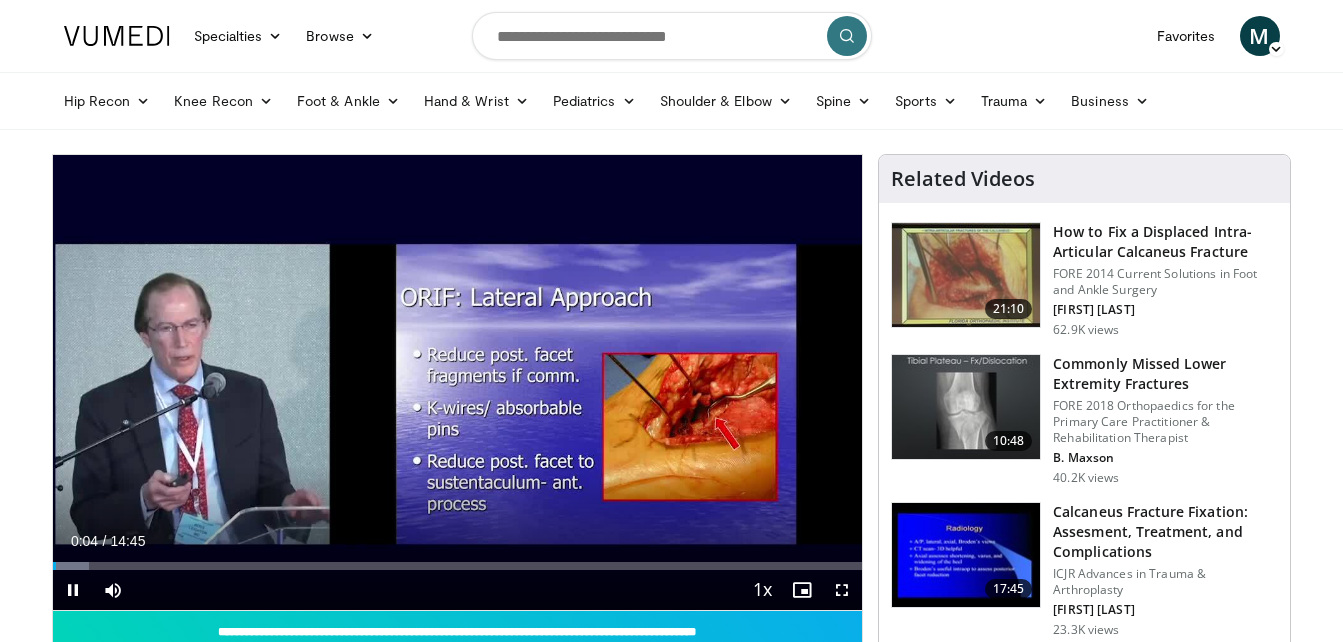 click on "**********" at bounding box center [458, 383] 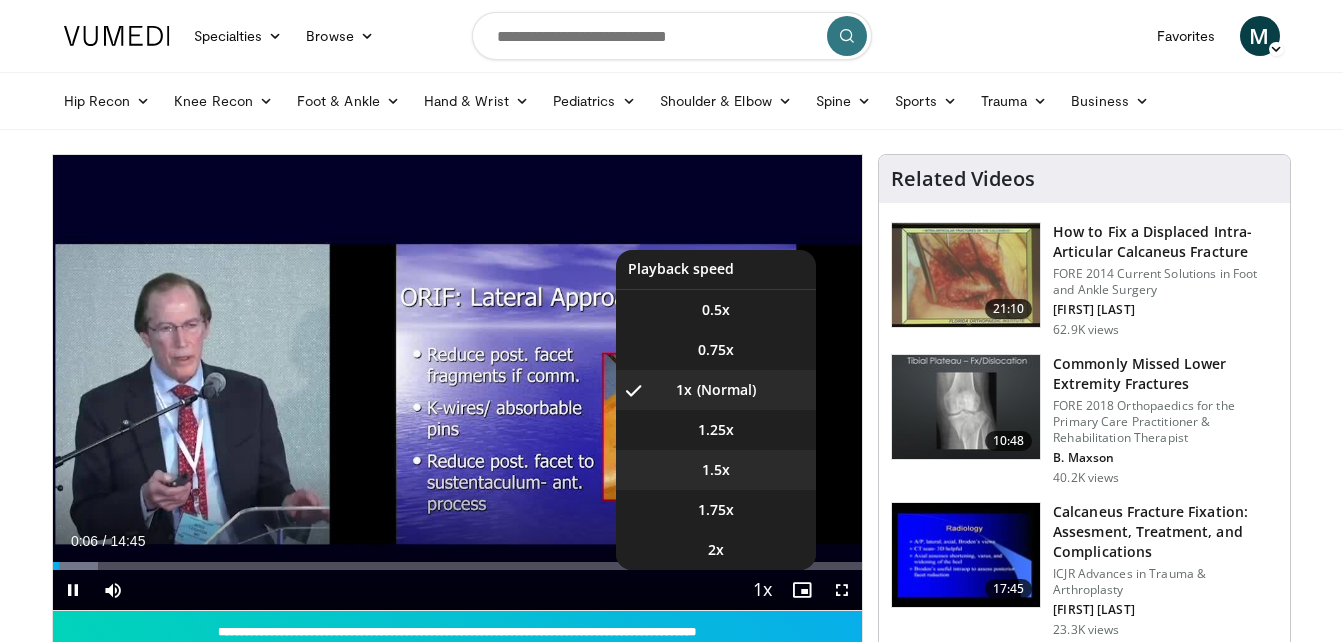 click on "1.5x" at bounding box center [716, 310] 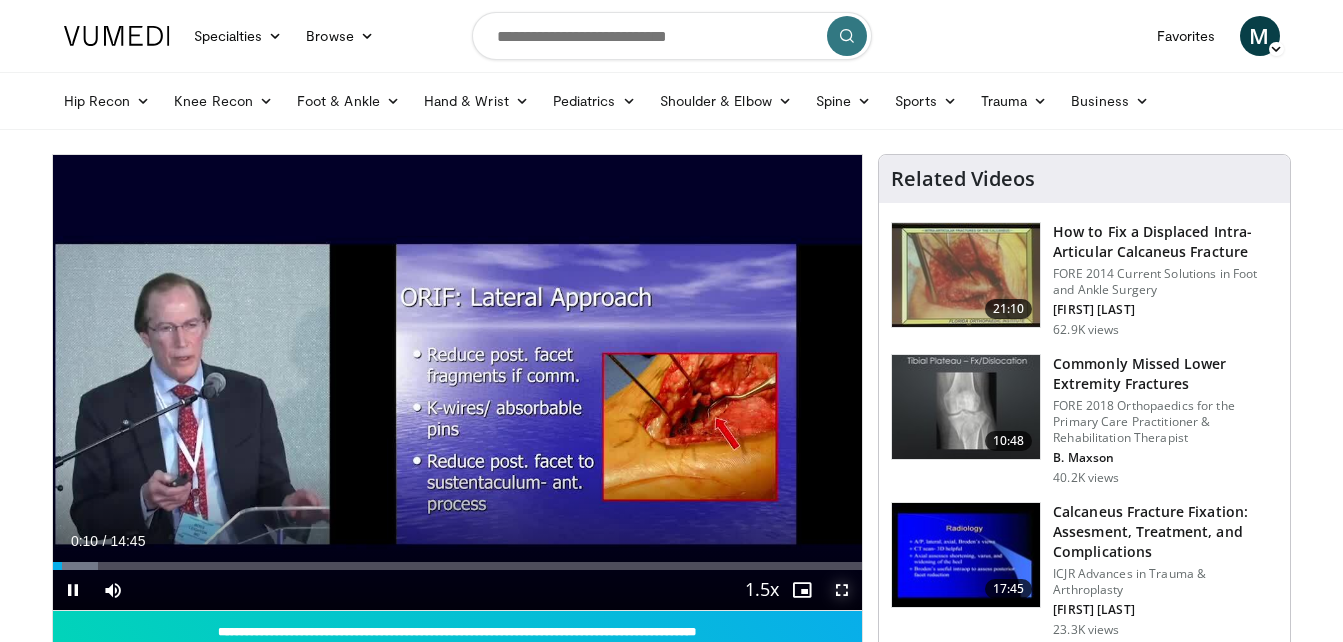 click at bounding box center [842, 590] 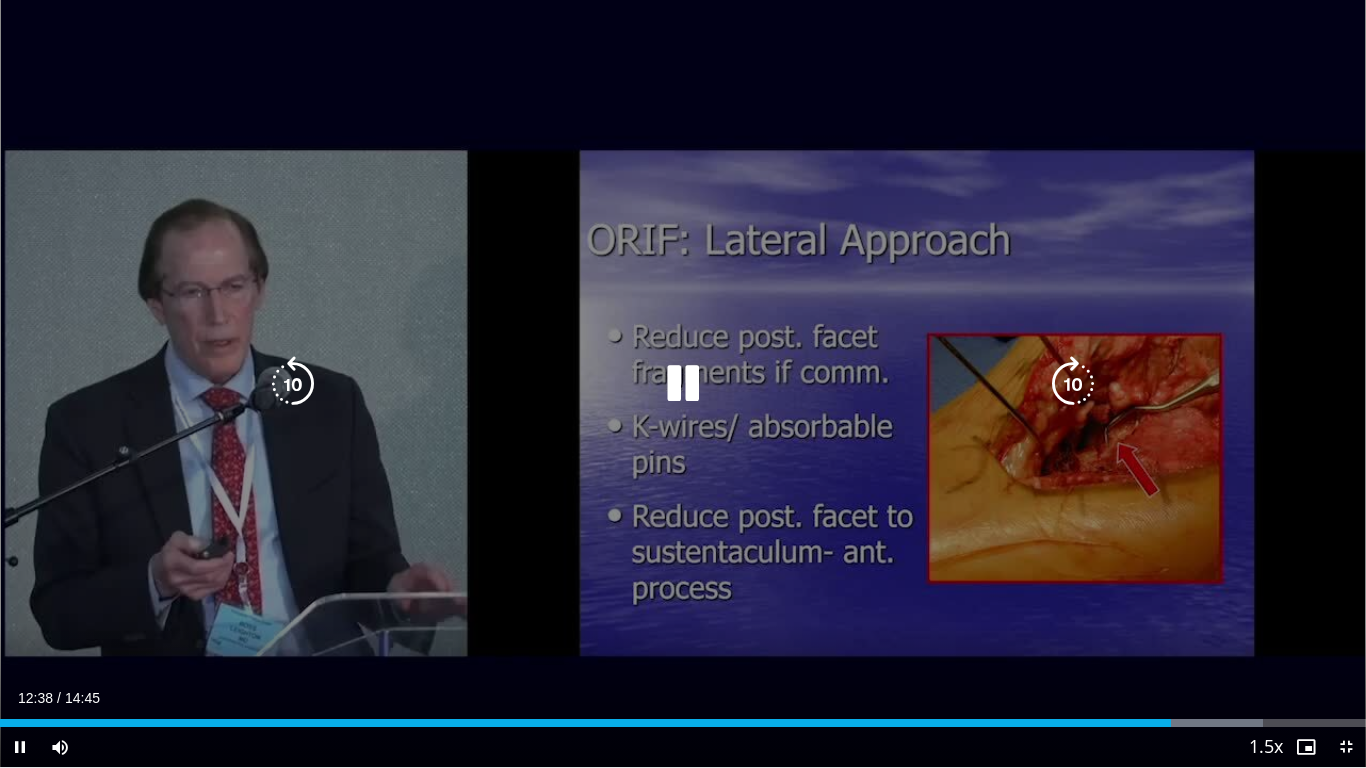 click on "20 seconds
Tap to unmute" at bounding box center [683, 383] 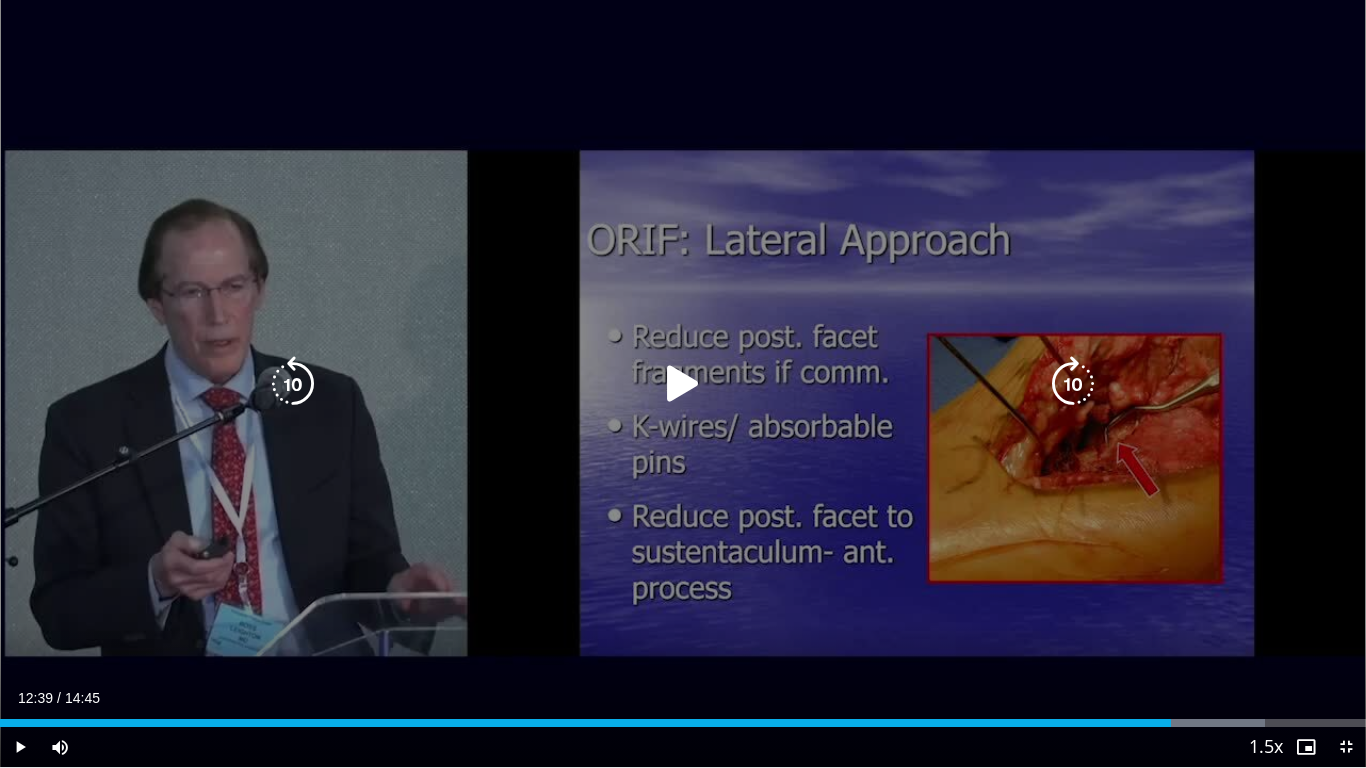 click on "20 seconds
Tap to unmute" at bounding box center (683, 383) 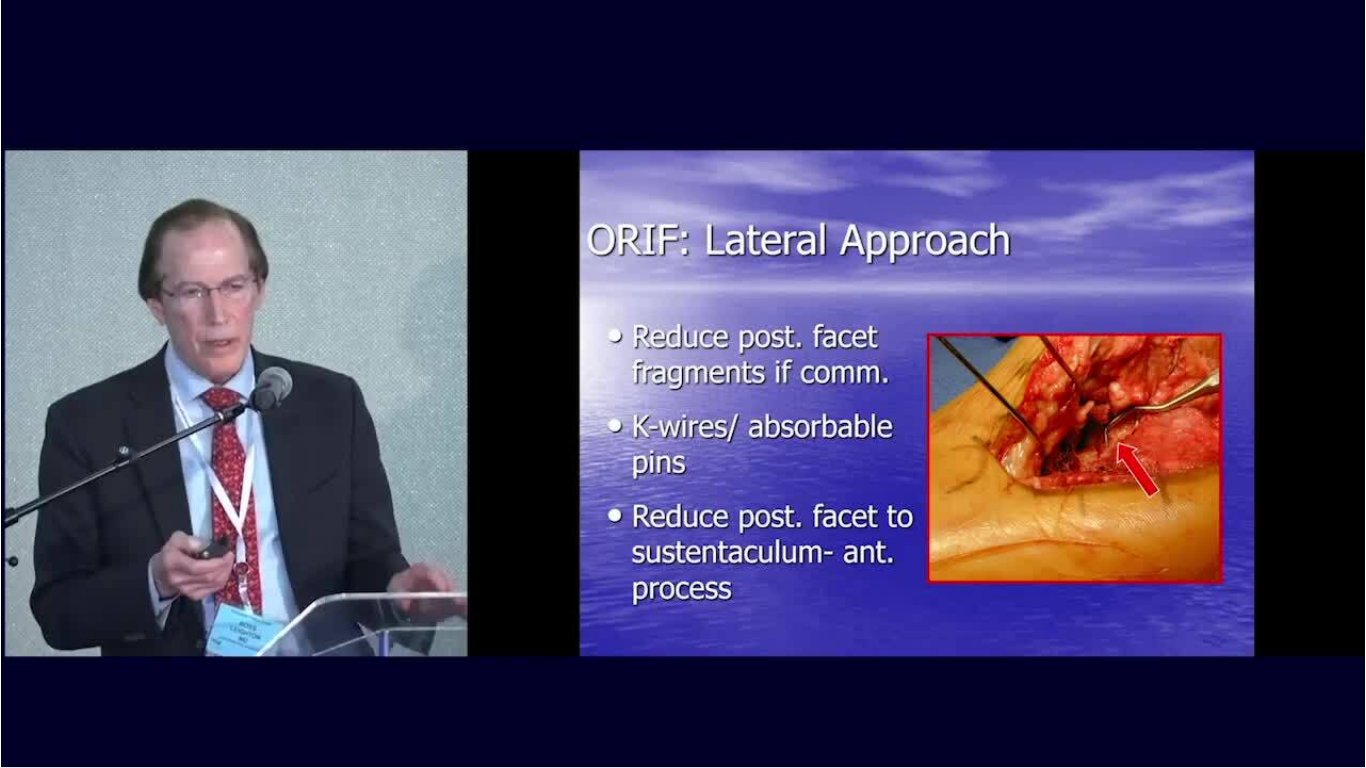 click on "10 seconds
Tap to unmute" at bounding box center (683, 383) 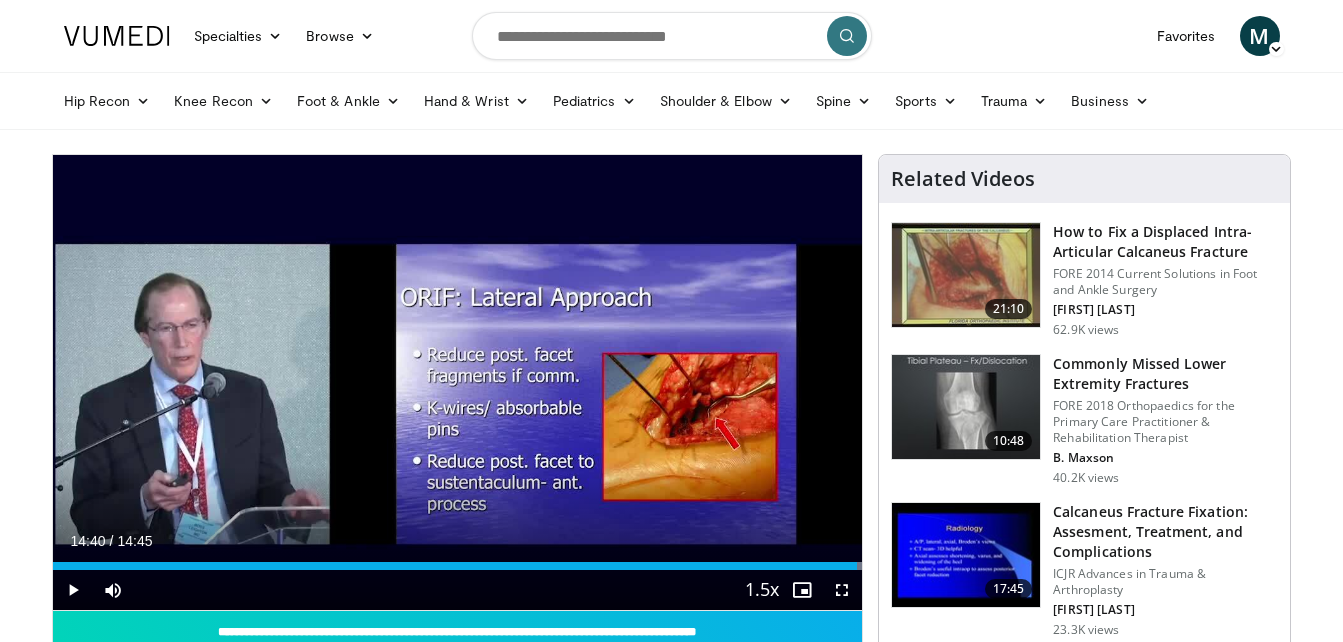 click at bounding box center (966, 555) 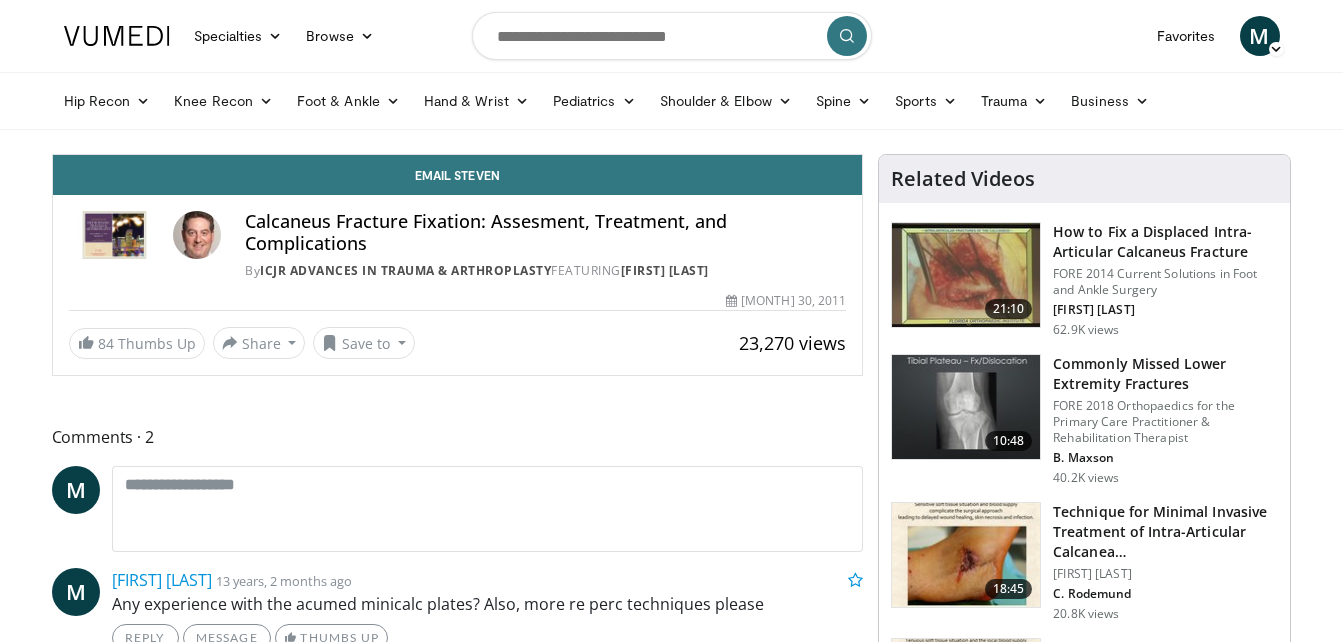 scroll, scrollTop: 0, scrollLeft: 0, axis: both 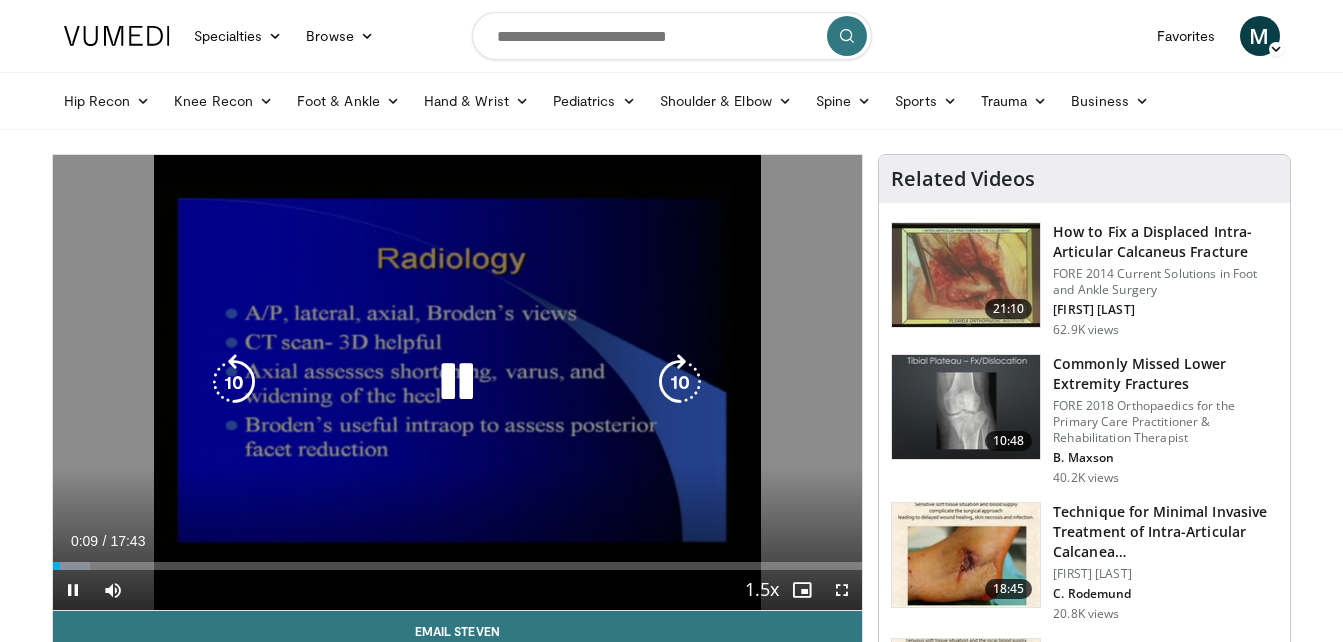 click at bounding box center [457, 382] 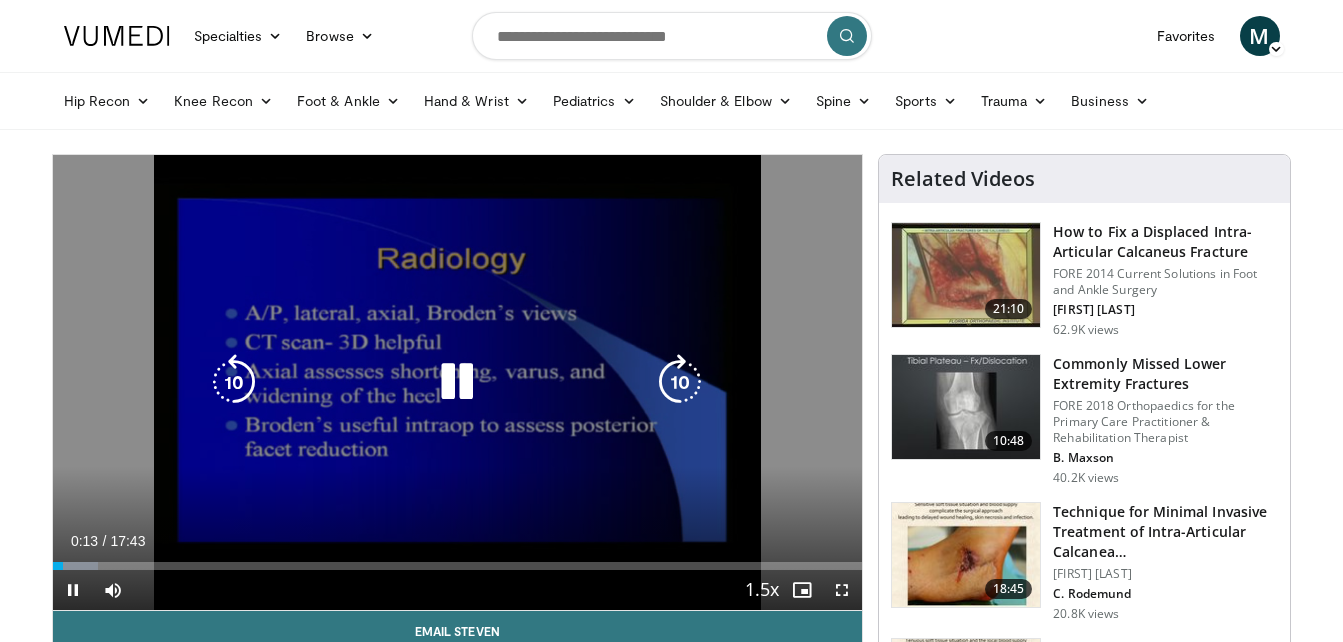 click at bounding box center [457, 382] 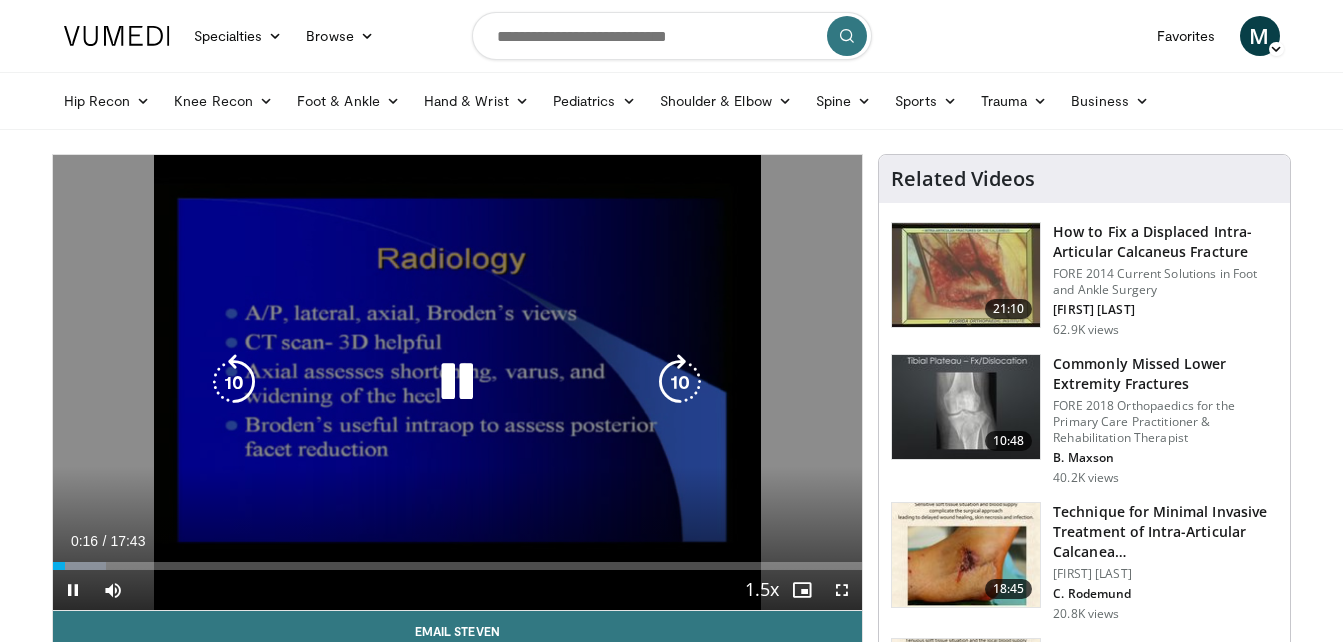 click at bounding box center (457, 382) 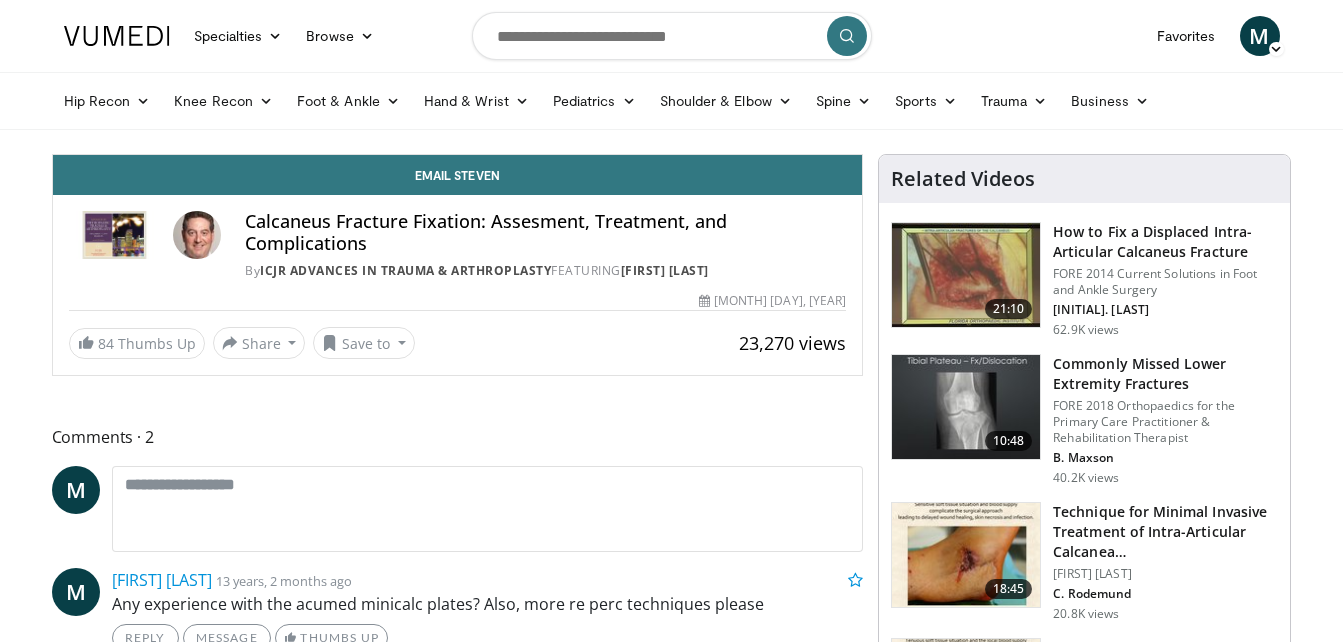 scroll, scrollTop: 0, scrollLeft: 0, axis: both 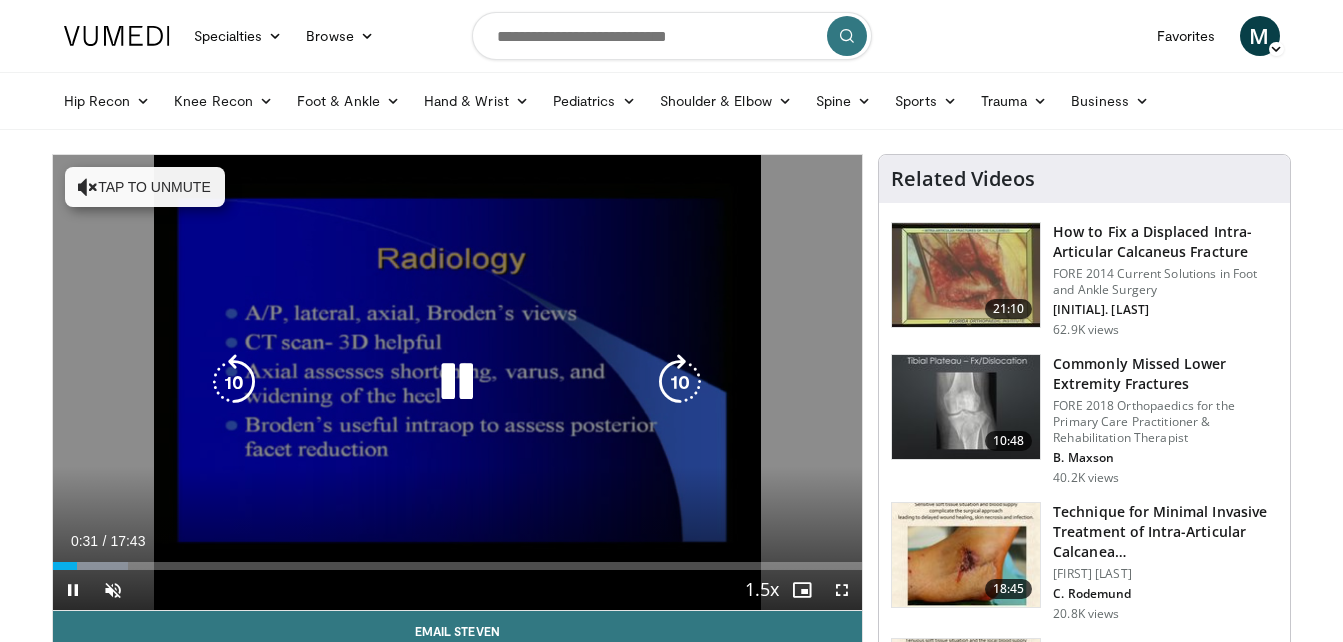 click on "10 seconds
Tap to unmute" at bounding box center [458, 382] 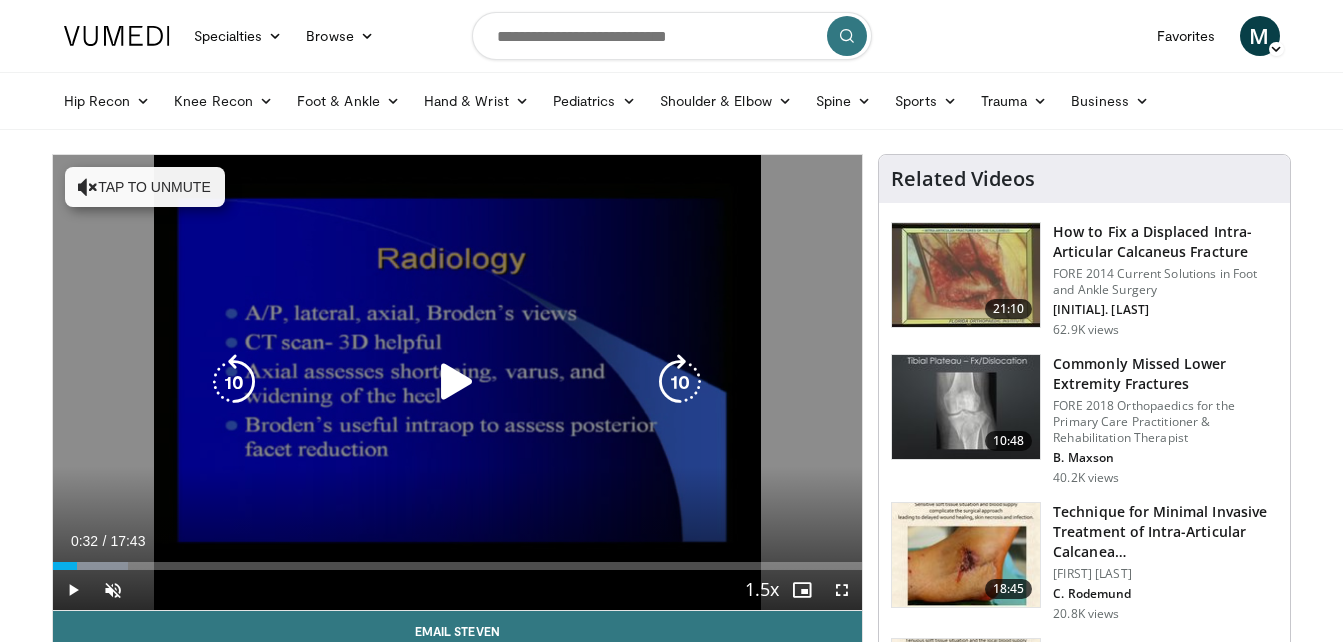 click on "10 seconds
Tap to unmute" at bounding box center (458, 382) 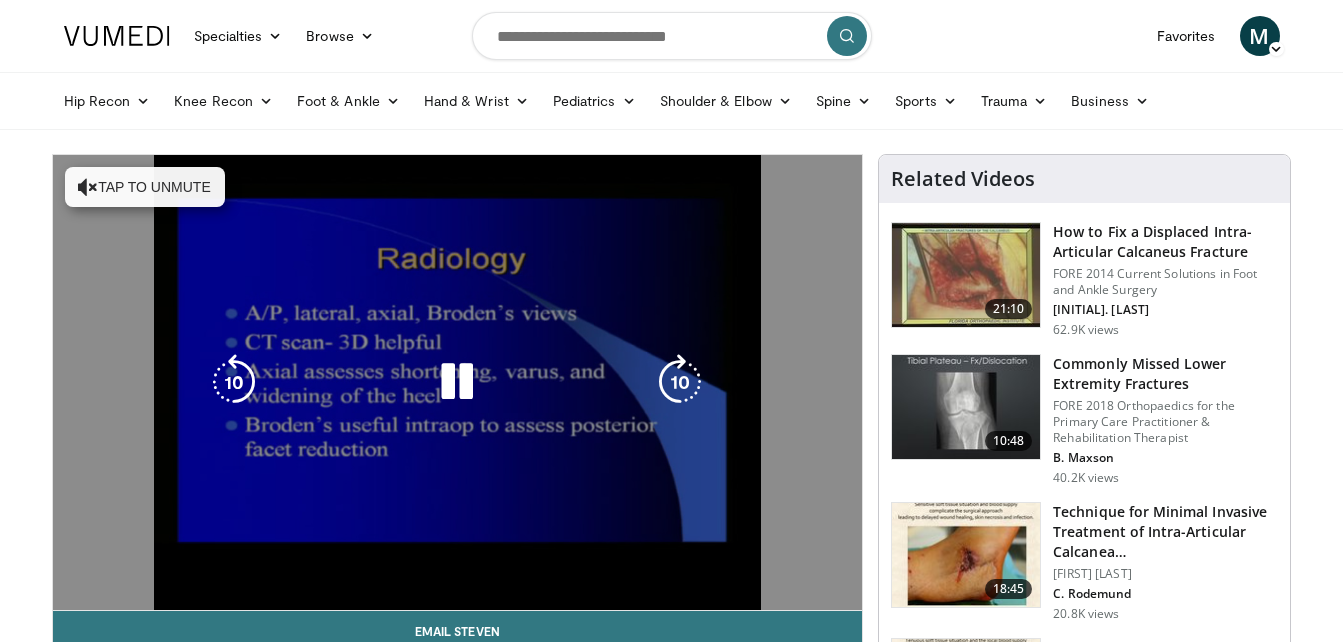 click on "10 seconds
Tap to unmute" at bounding box center (458, 382) 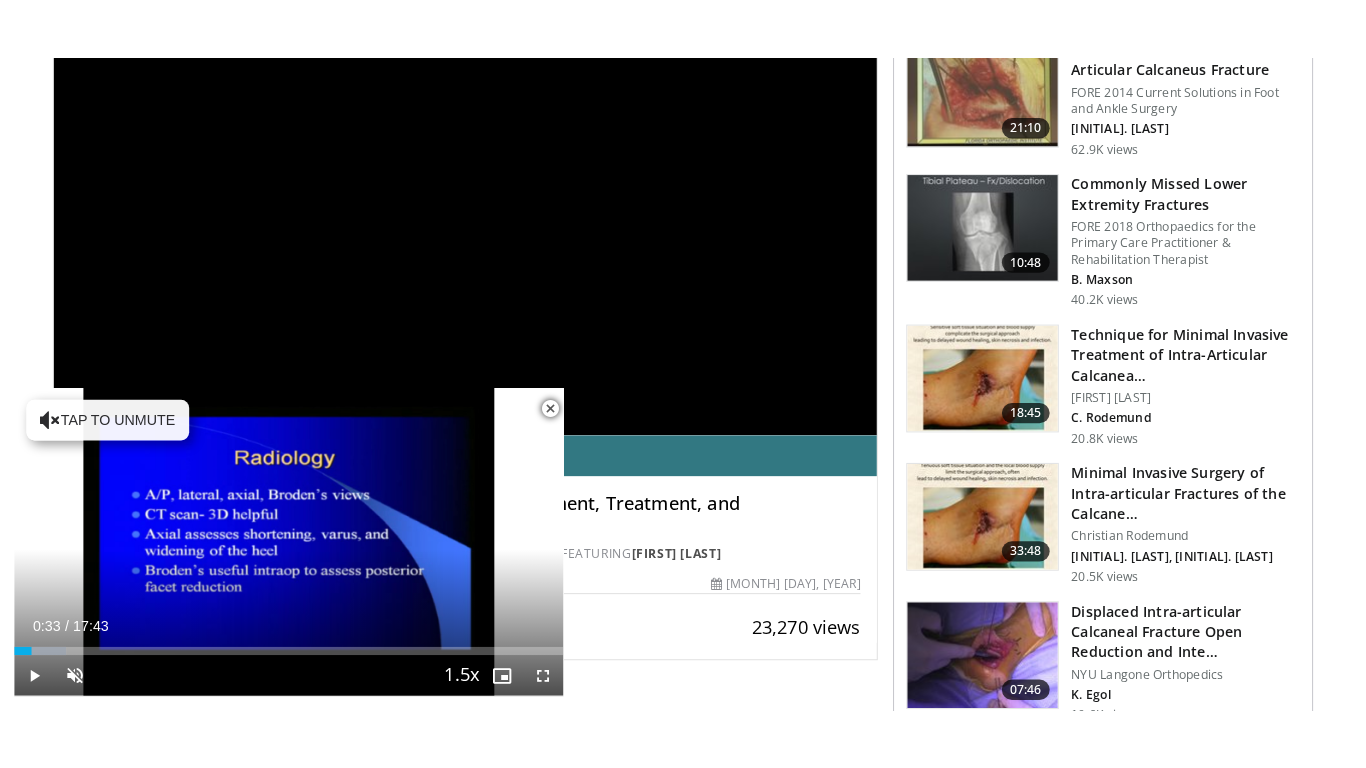 scroll, scrollTop: 280, scrollLeft: 0, axis: vertical 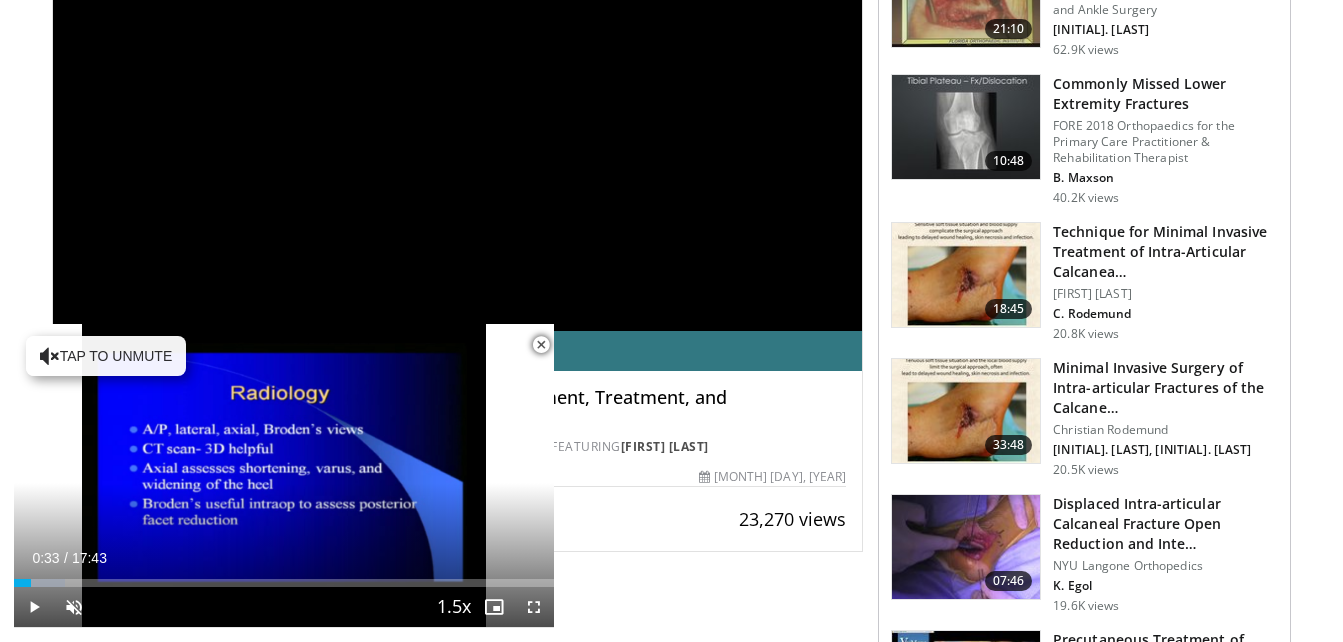 click at bounding box center (541, 345) 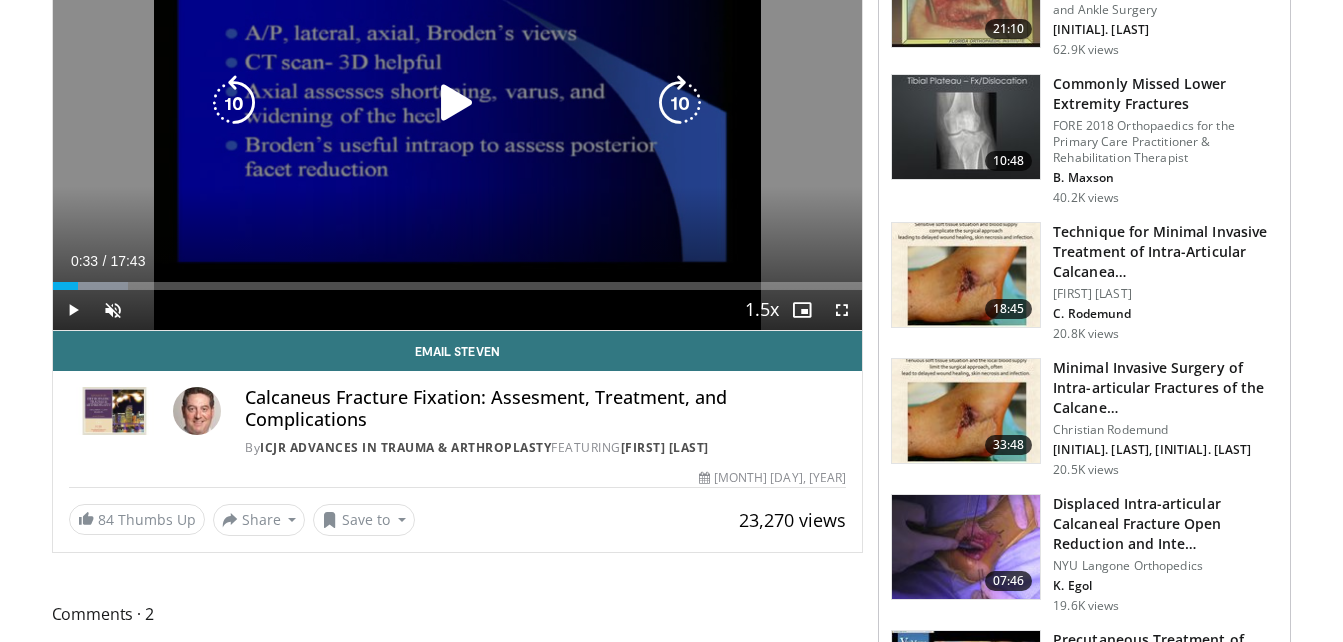 click on "10 seconds
Tap to unmute" at bounding box center (458, 102) 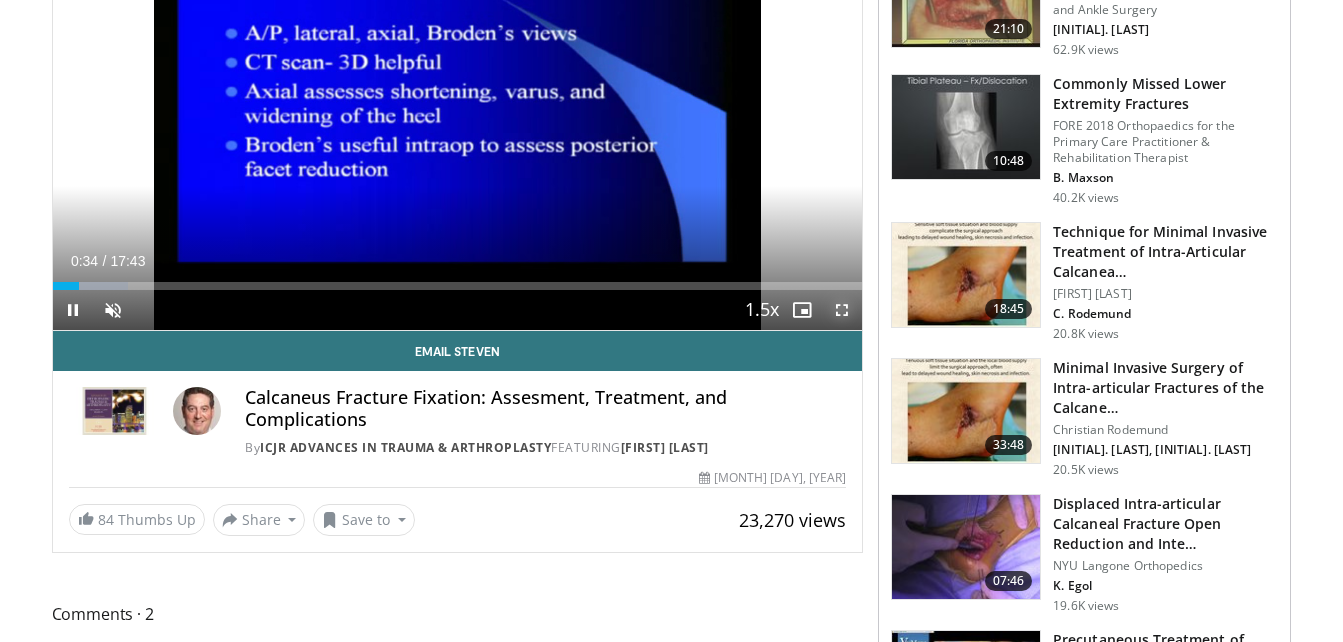 click at bounding box center (842, 310) 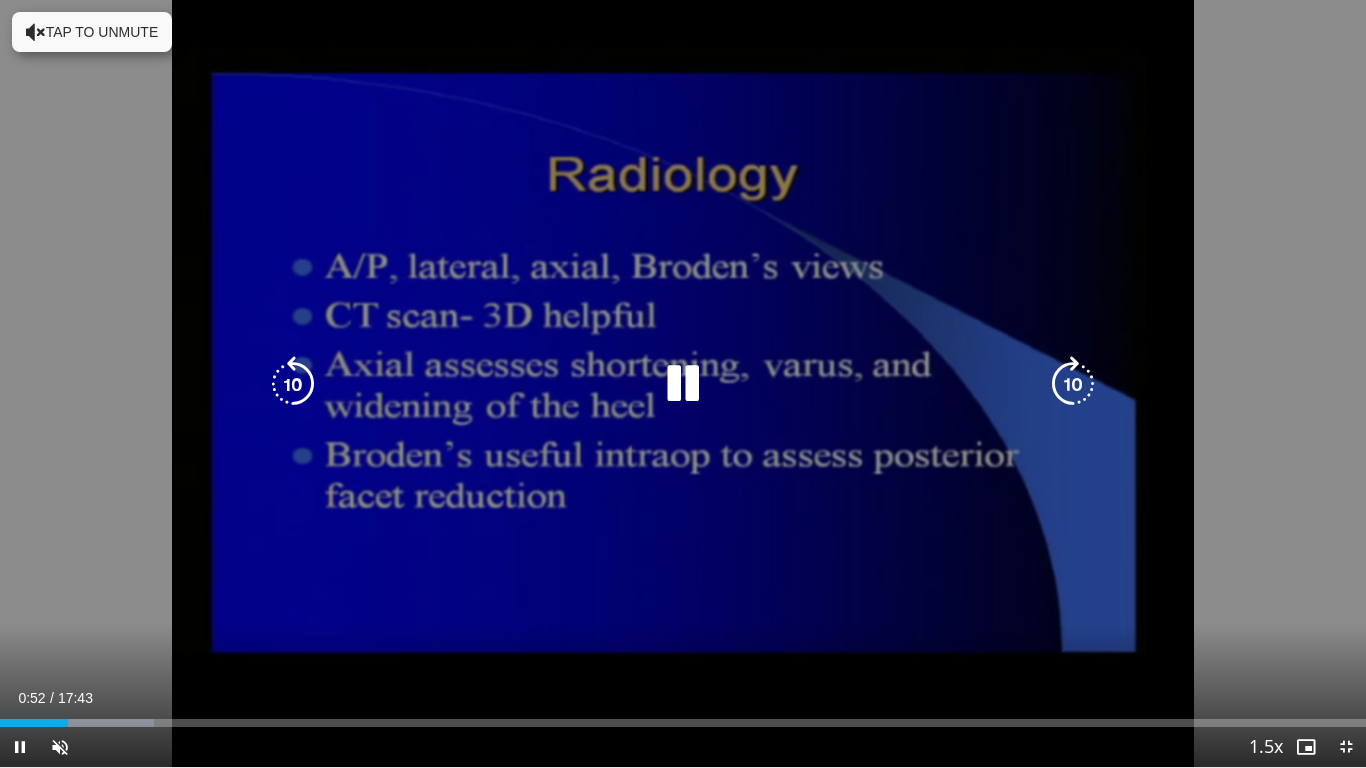 click on "20 seconds
Tap to unmute" at bounding box center (683, 383) 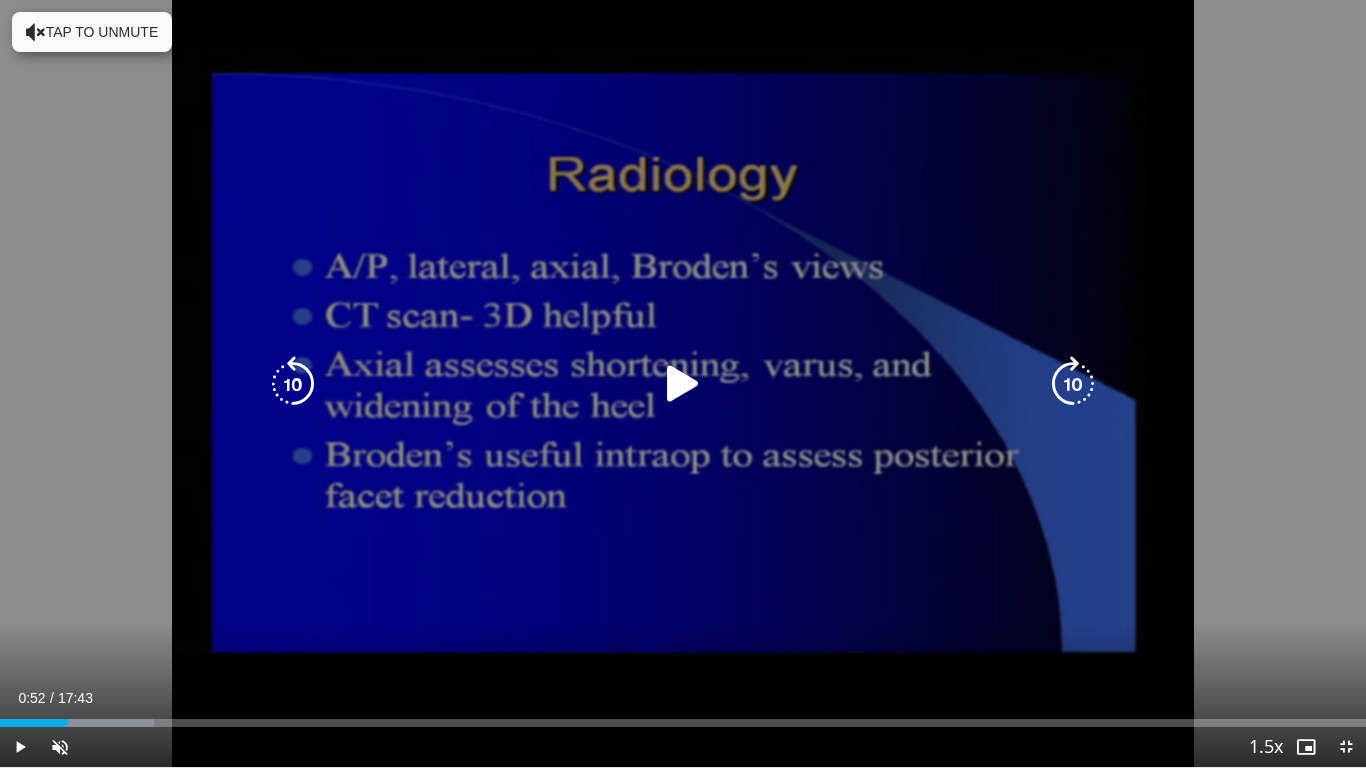 click on "Tap to unmute" at bounding box center [92, 32] 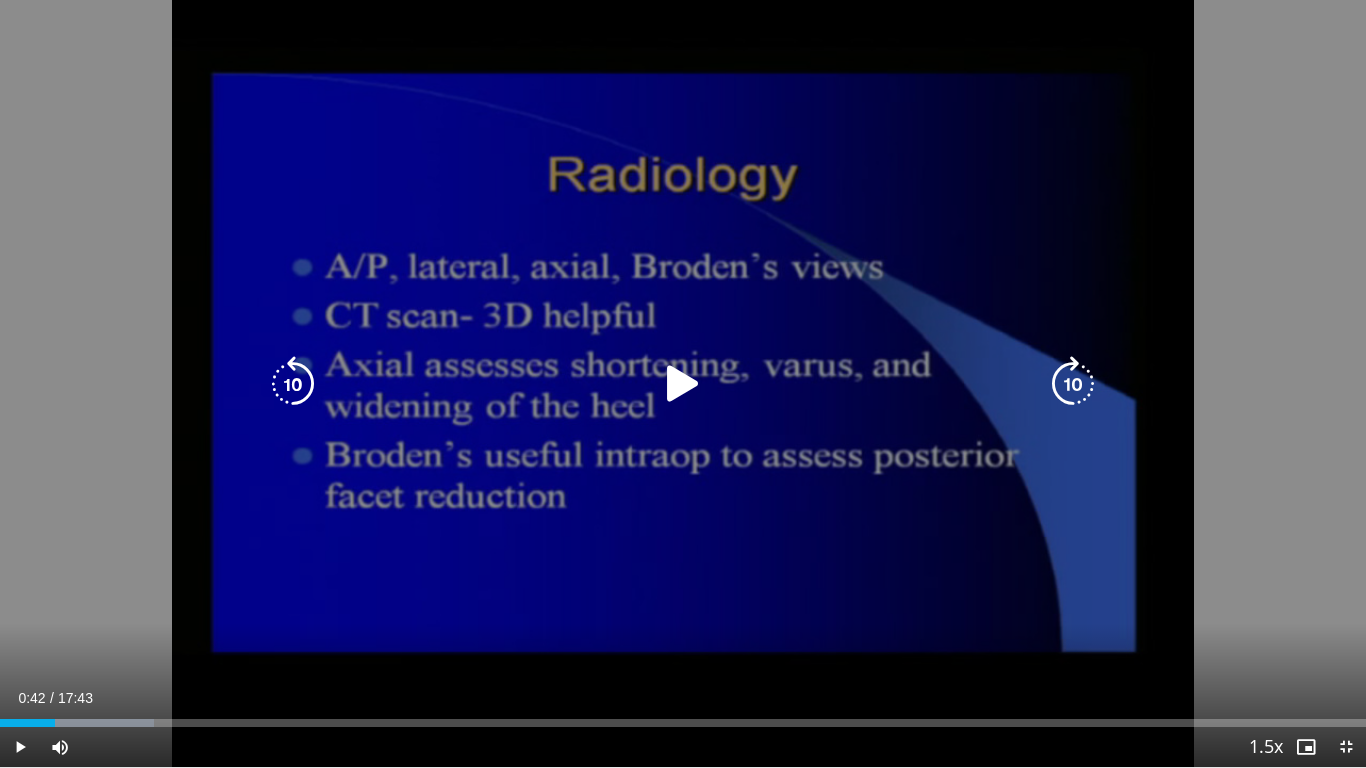 click at bounding box center [683, 384] 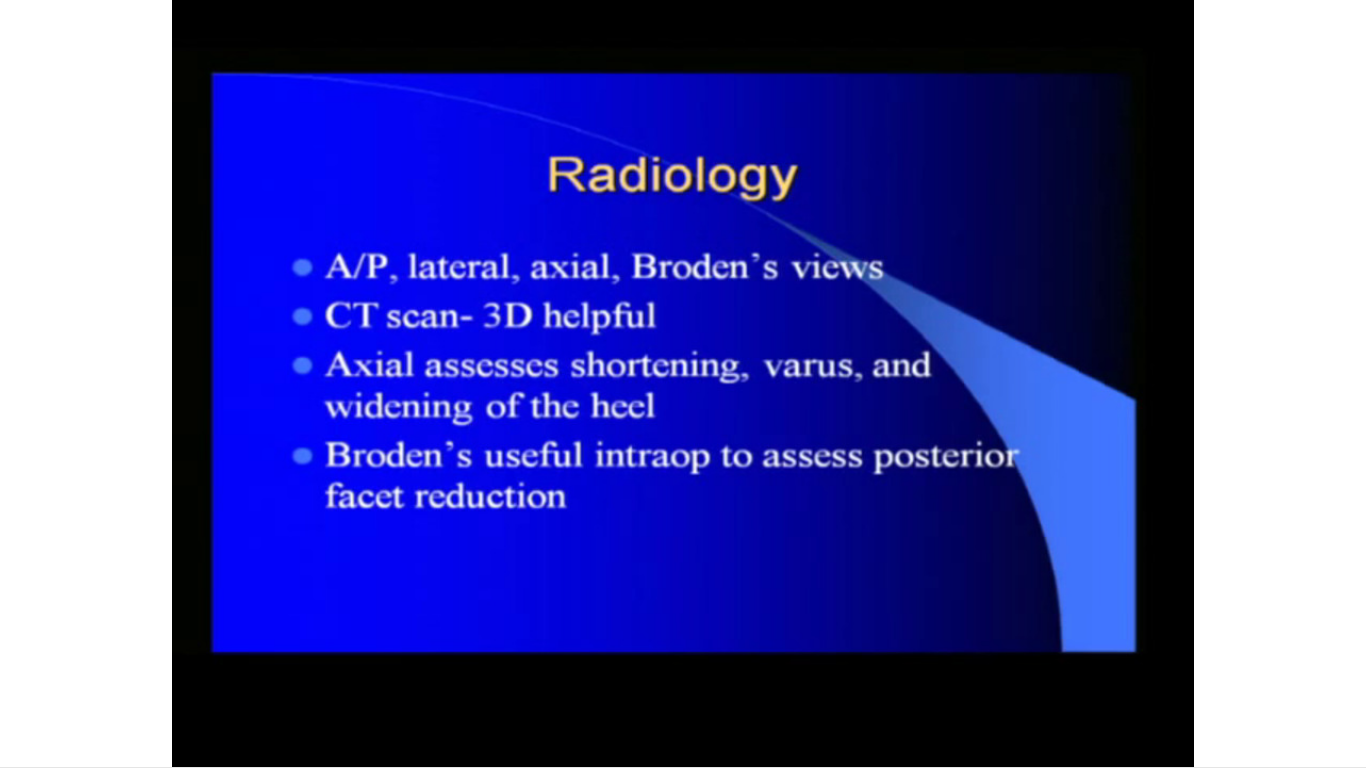 type 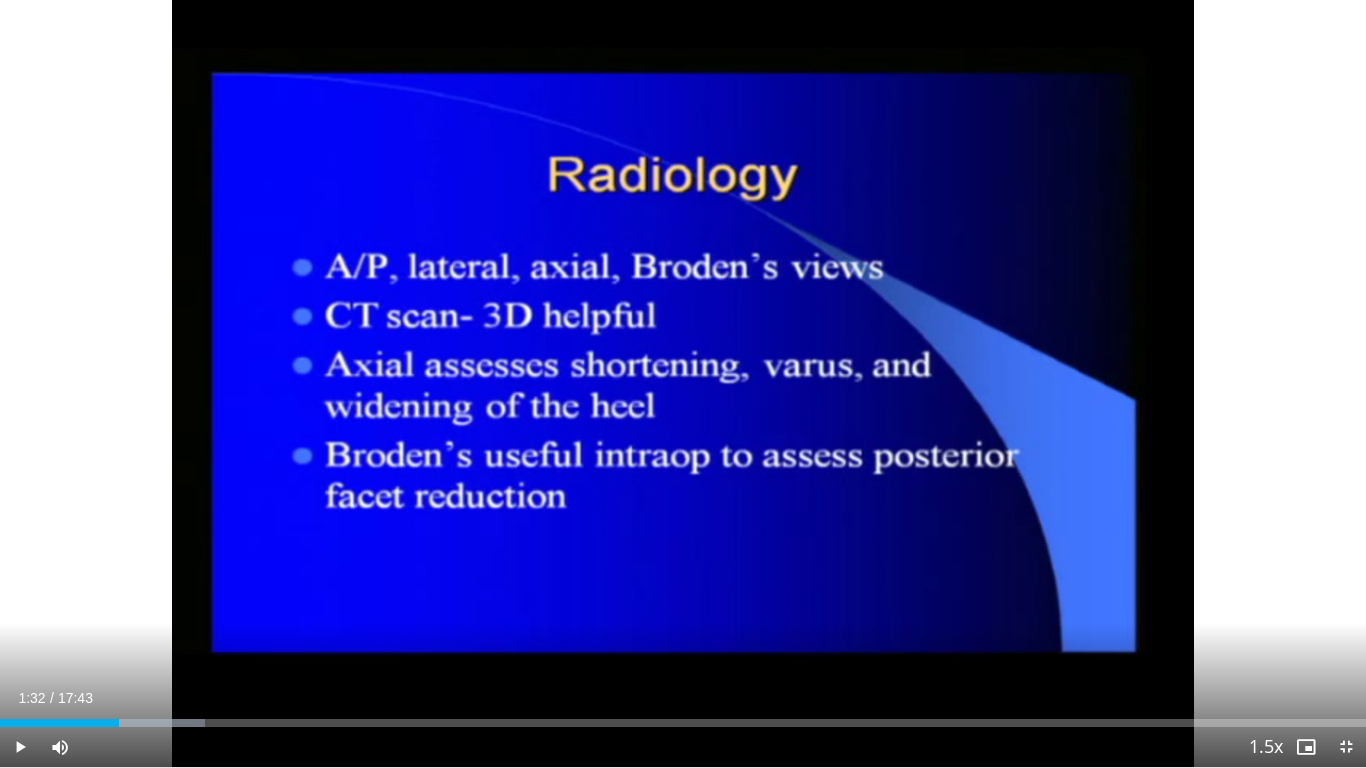 click on "10 seconds
Tap to unmute" at bounding box center (683, 383) 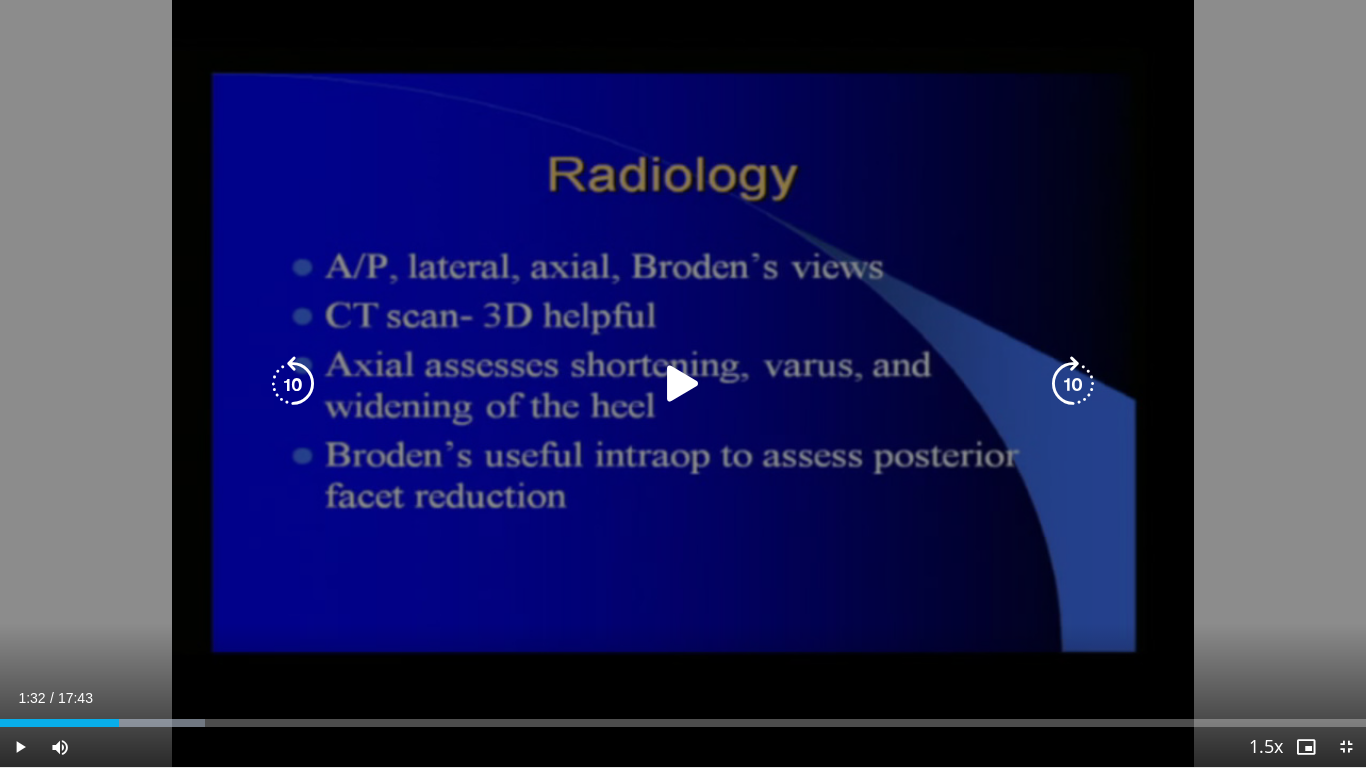 click on "10 seconds
Tap to unmute" at bounding box center (683, 383) 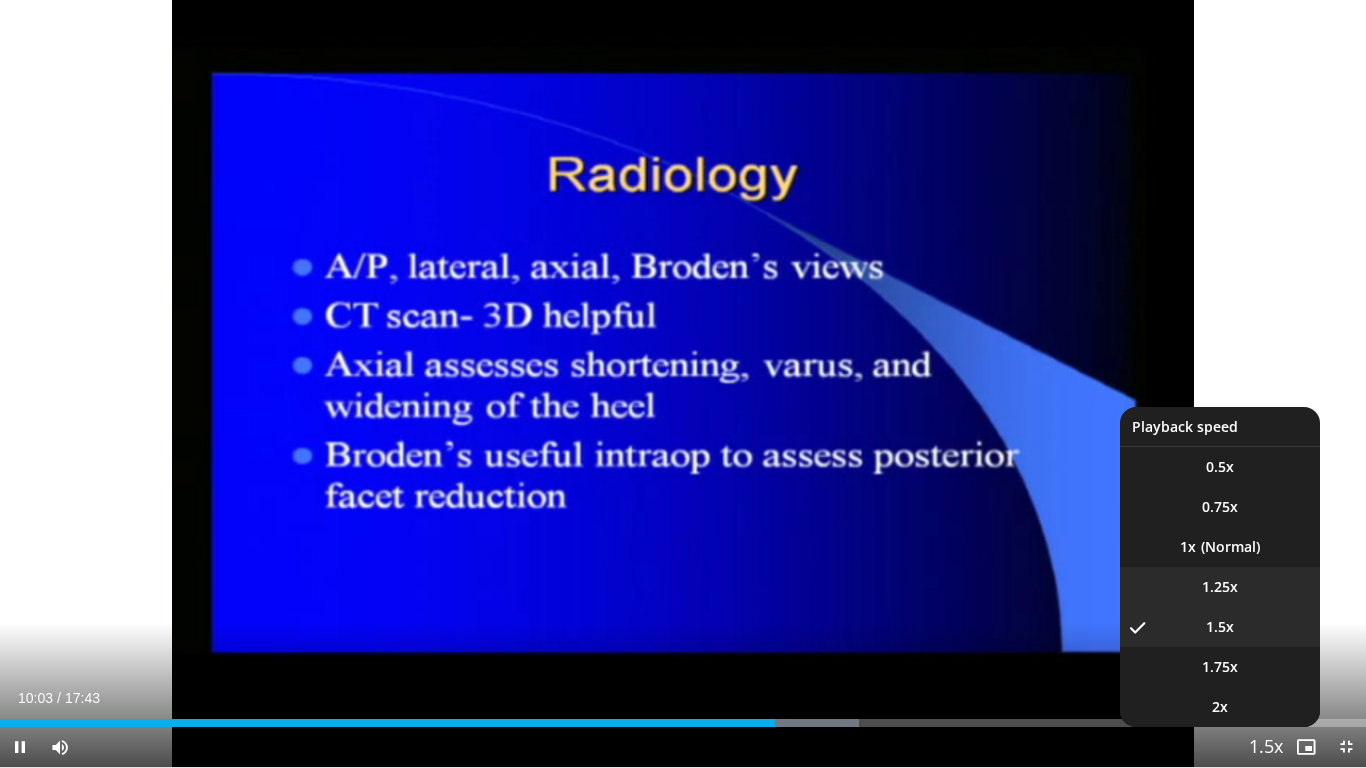 click on "1.25x" at bounding box center [1220, 587] 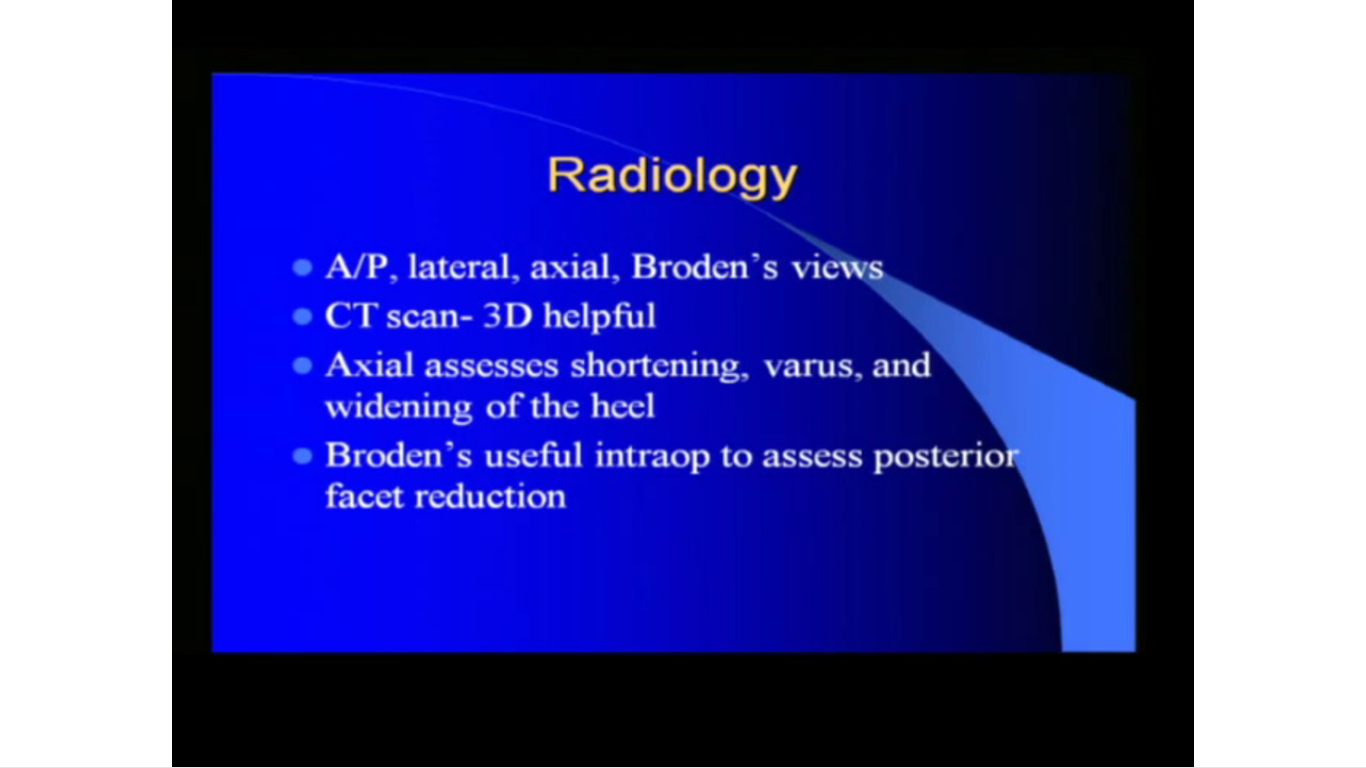 type 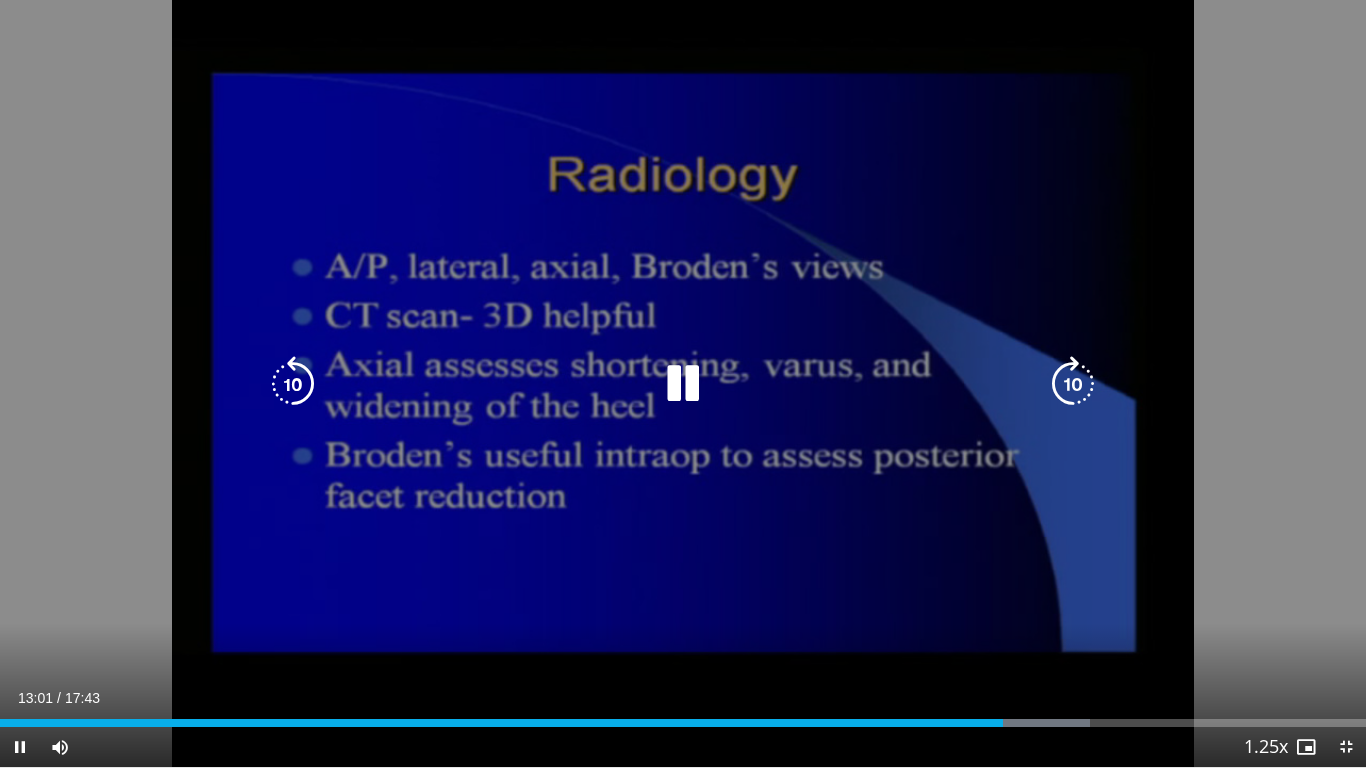 click at bounding box center [1073, 384] 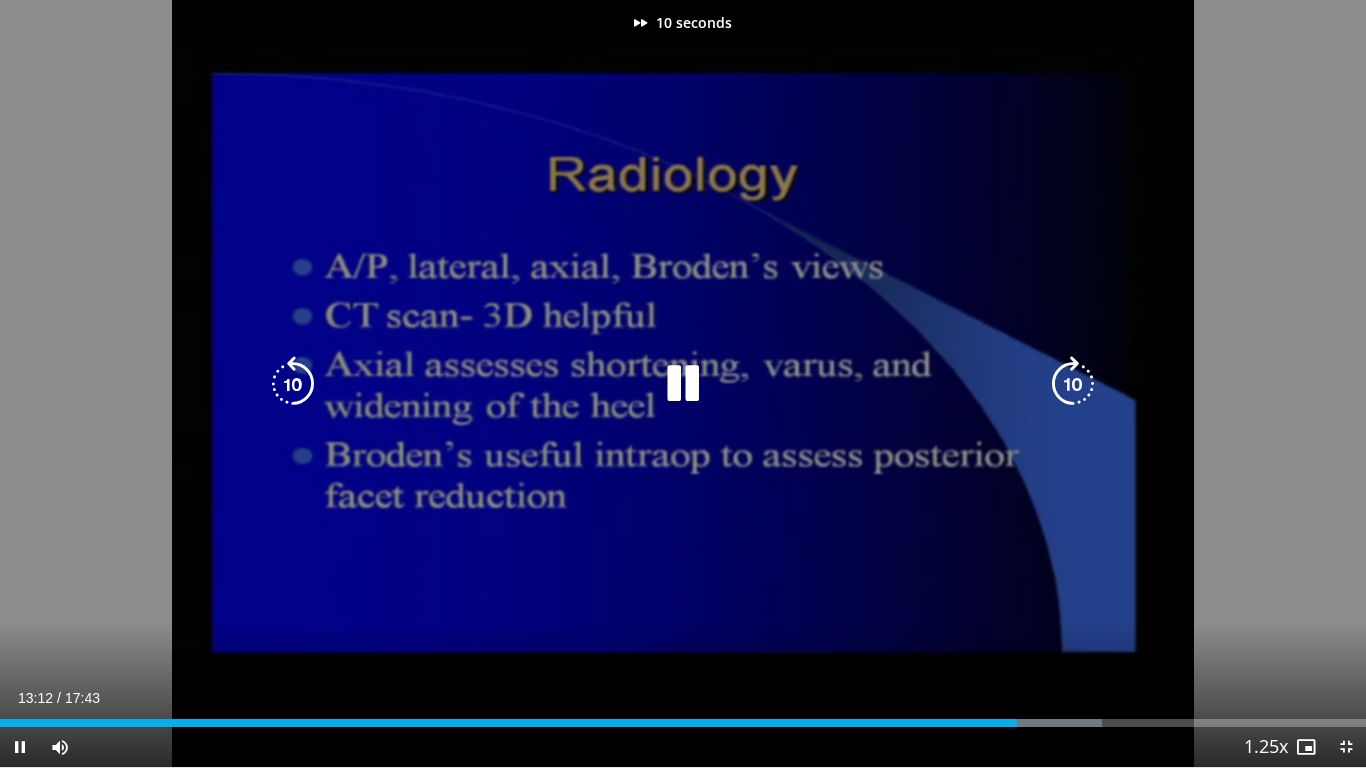 click at bounding box center (1073, 384) 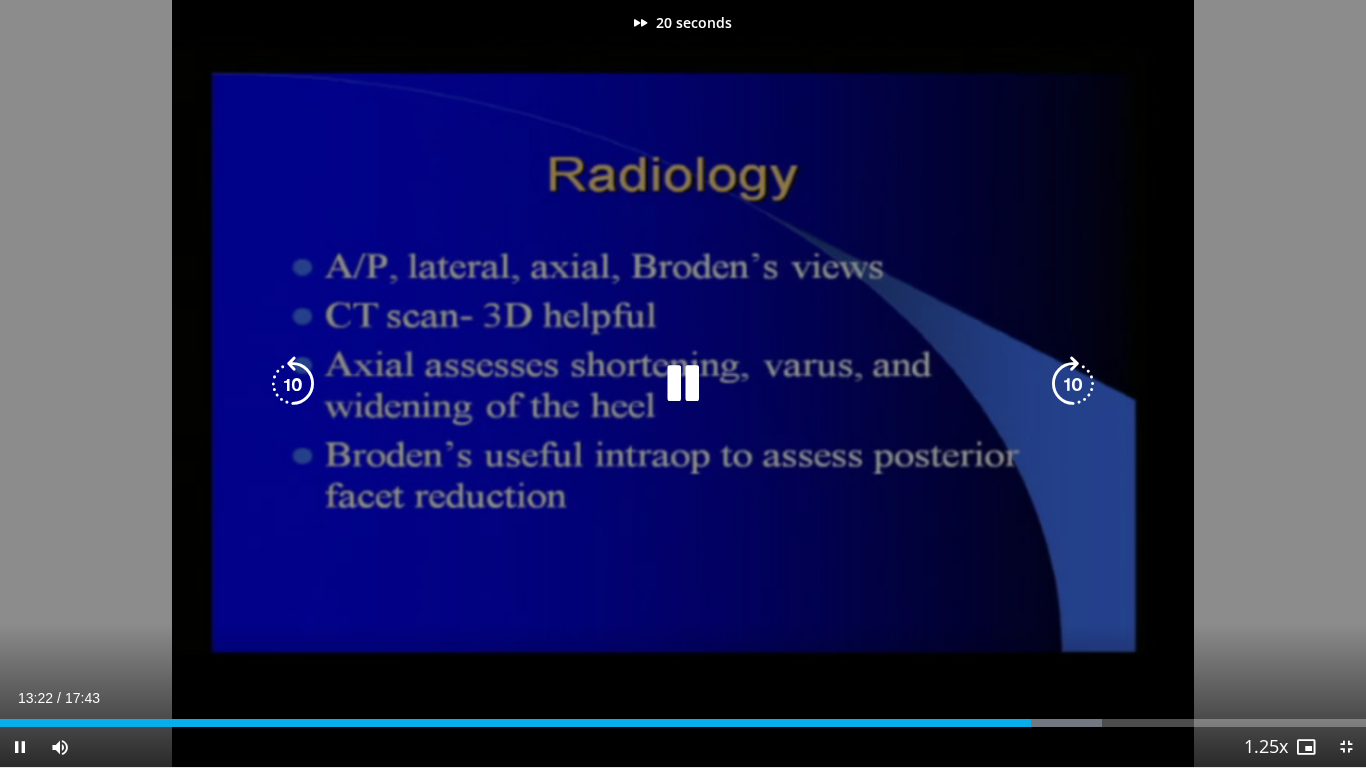 type 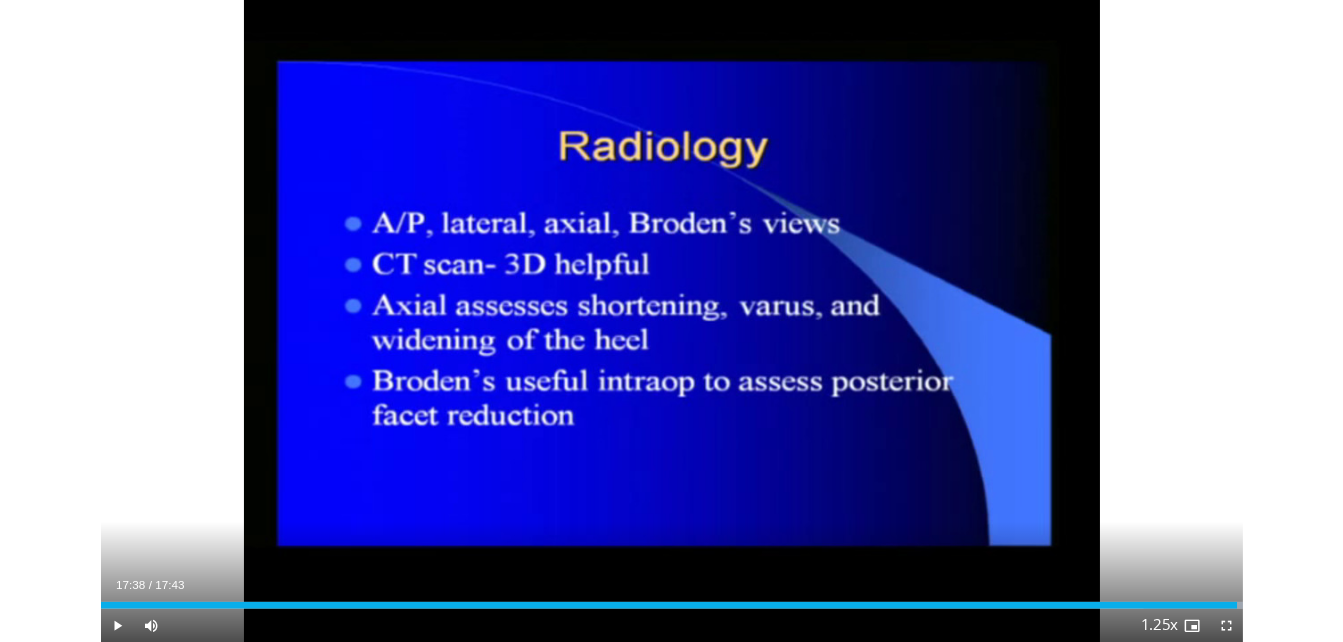 scroll, scrollTop: 737, scrollLeft: 0, axis: vertical 